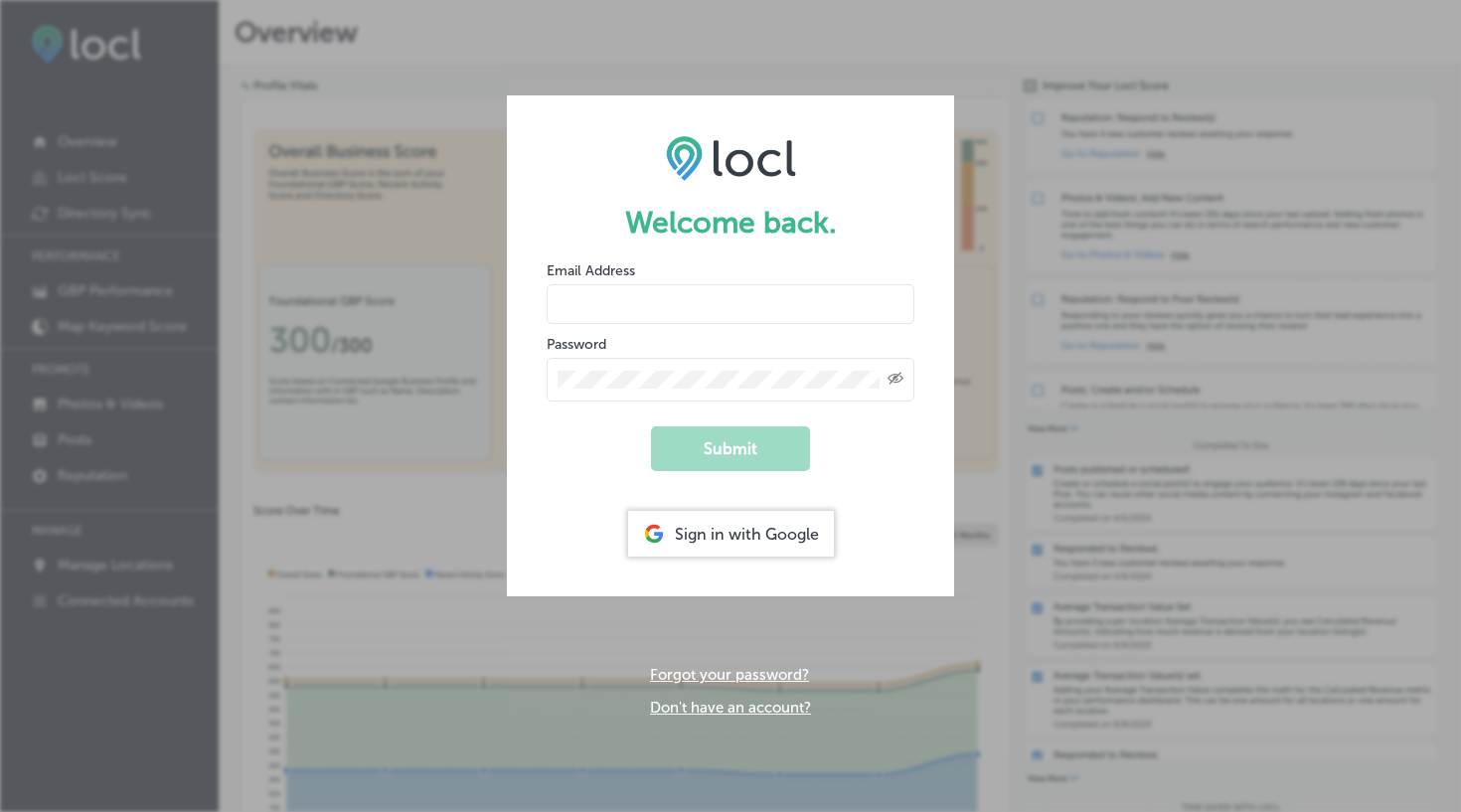 scroll, scrollTop: 0, scrollLeft: 0, axis: both 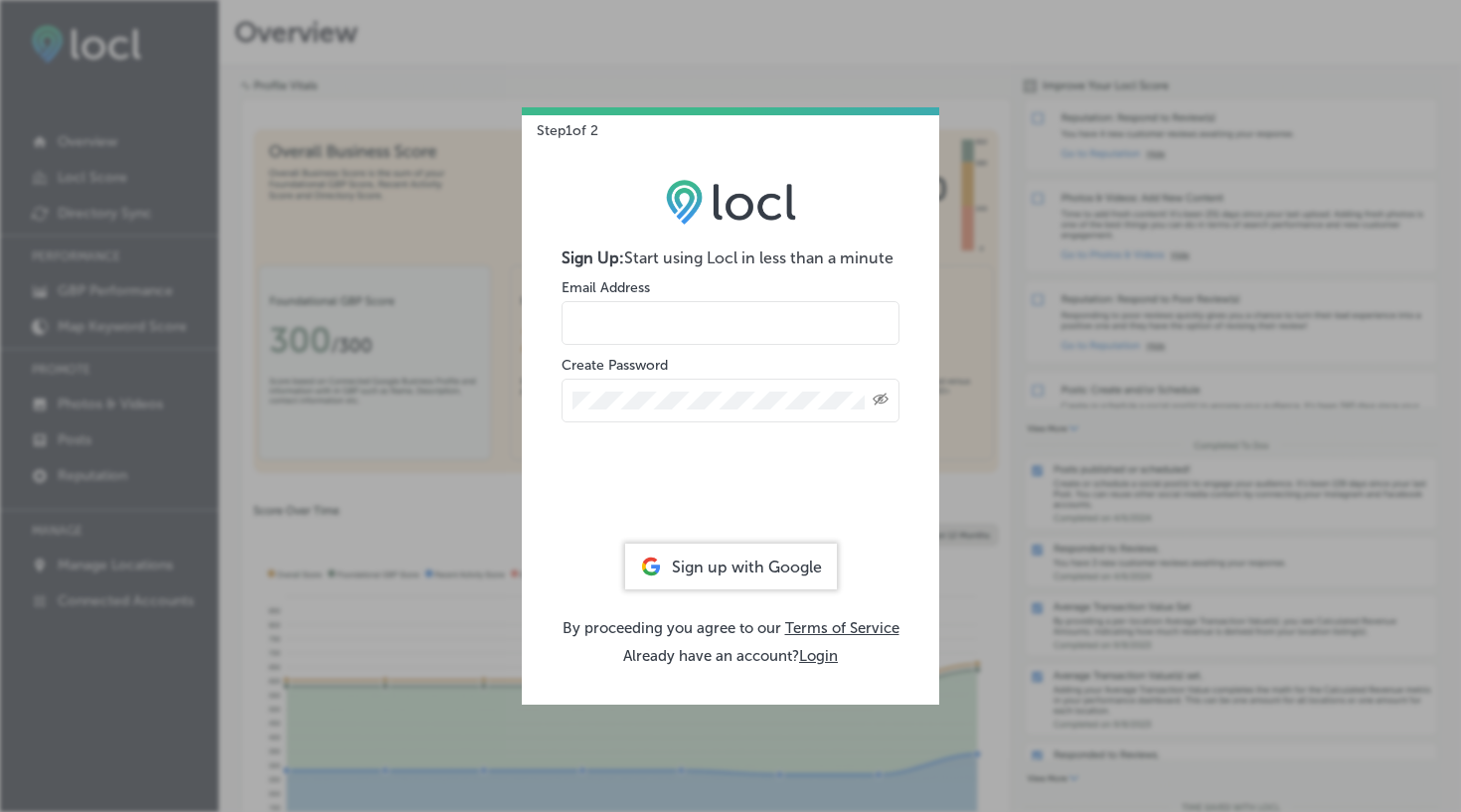 click at bounding box center (730, 323) 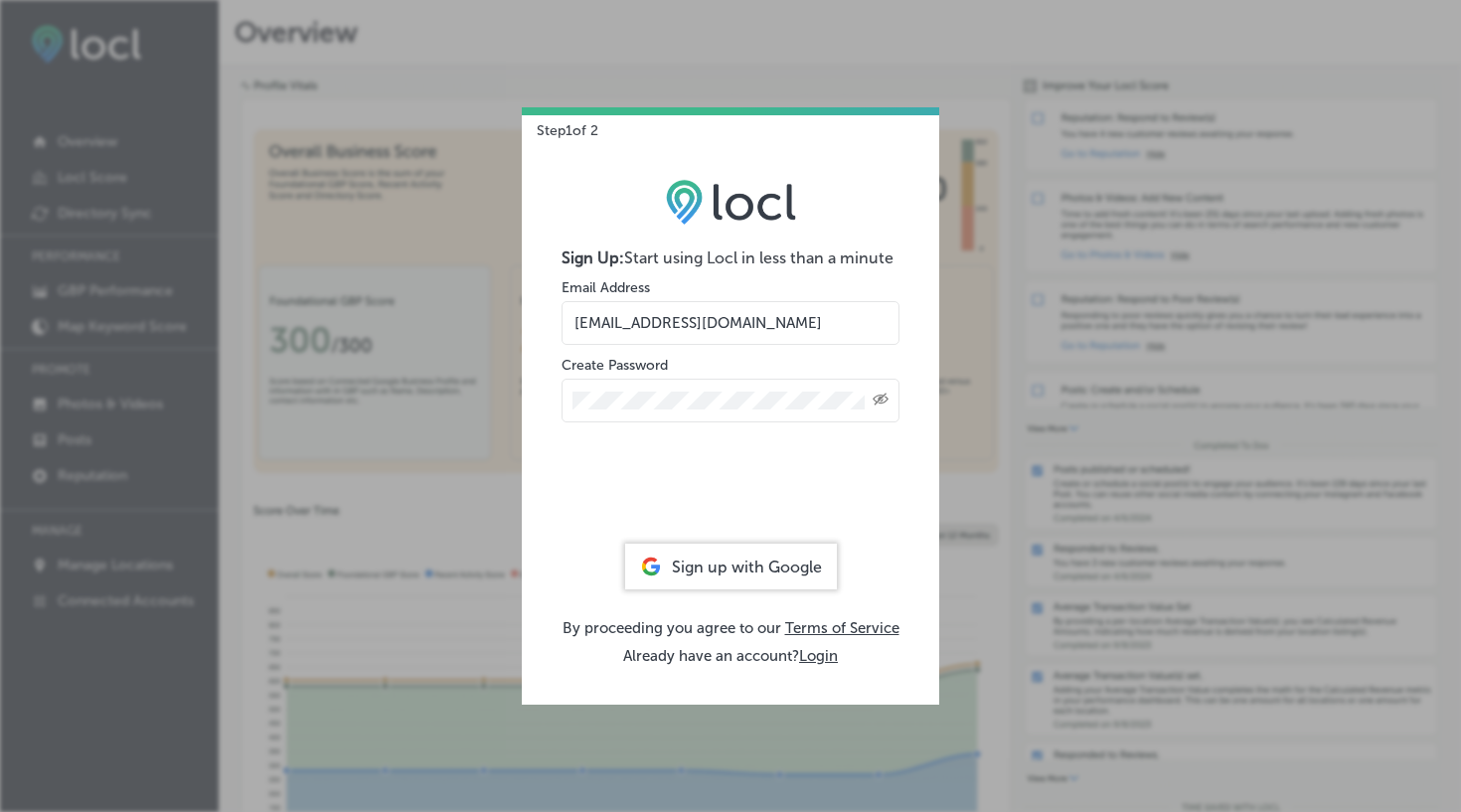 type on "[EMAIL_ADDRESS][DOMAIN_NAME]" 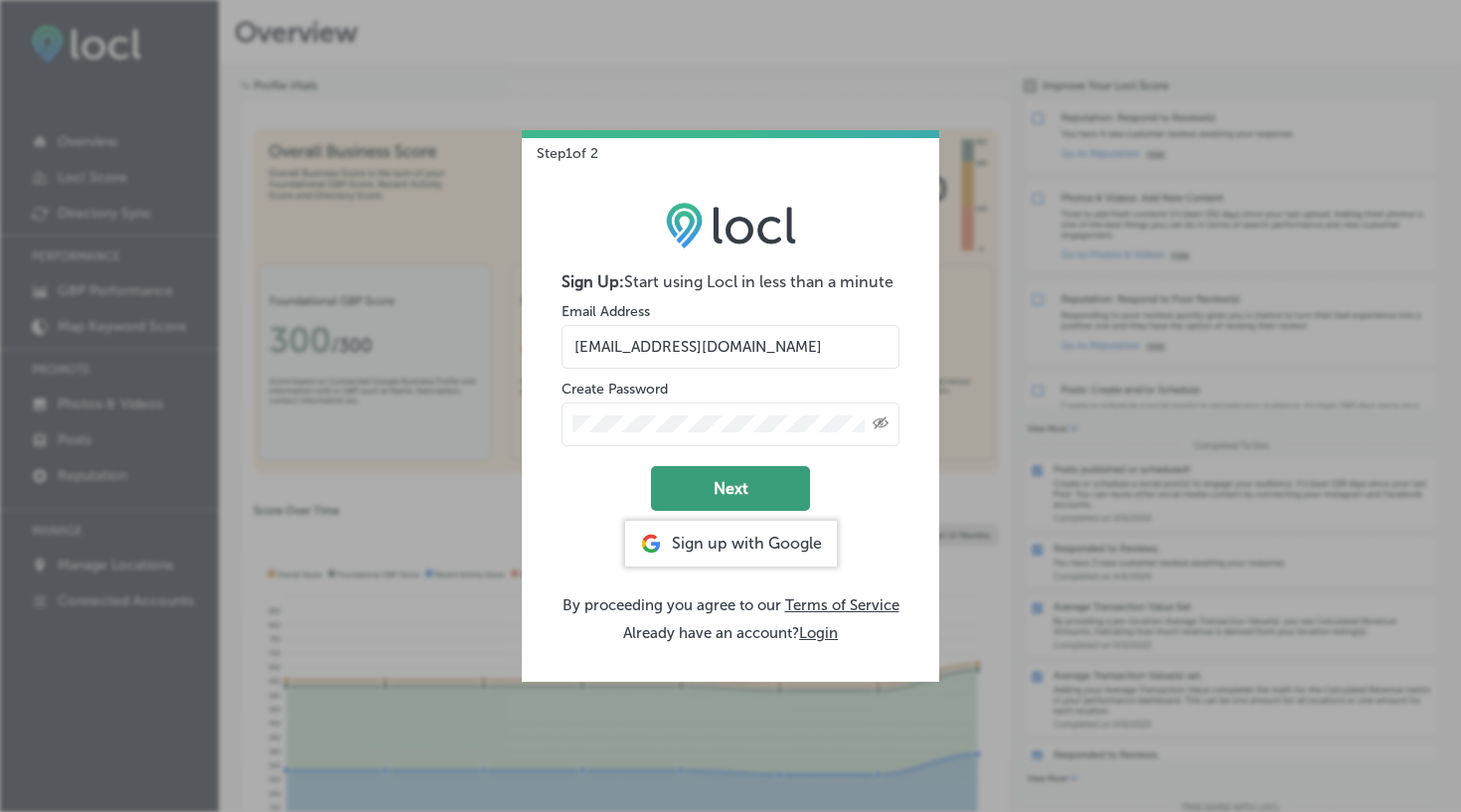 click on "Next" 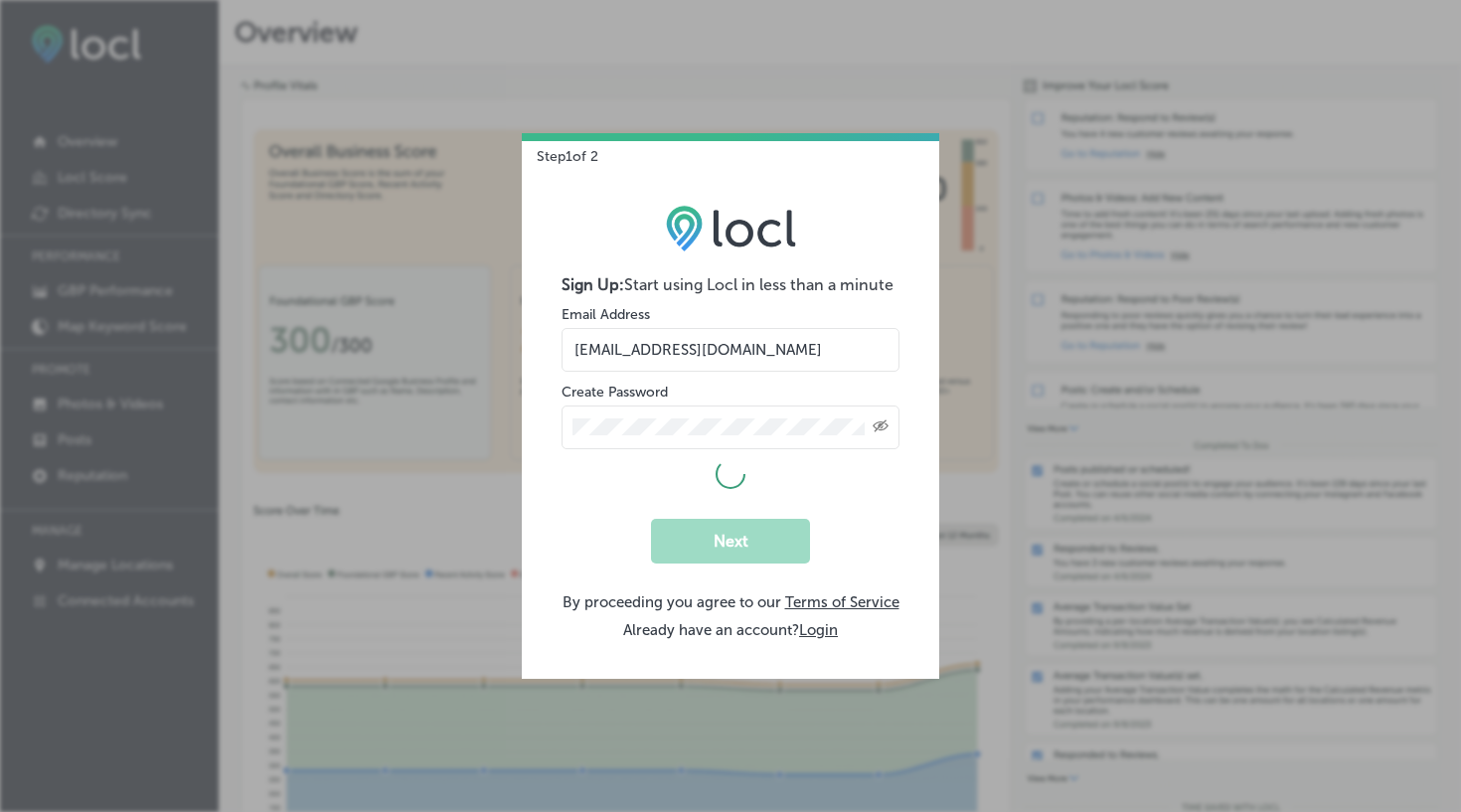 select on "US" 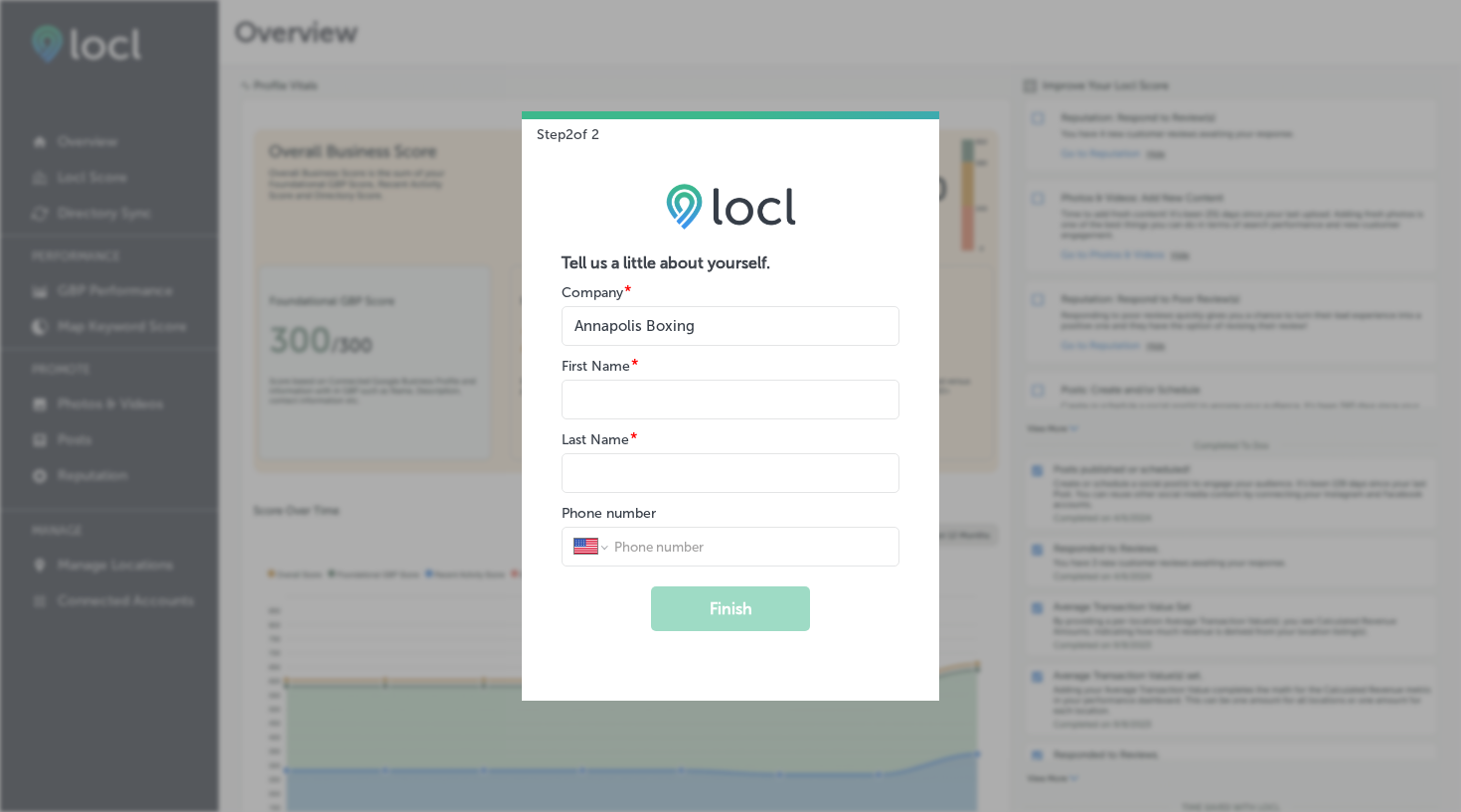 type on "Annapolis Boxing" 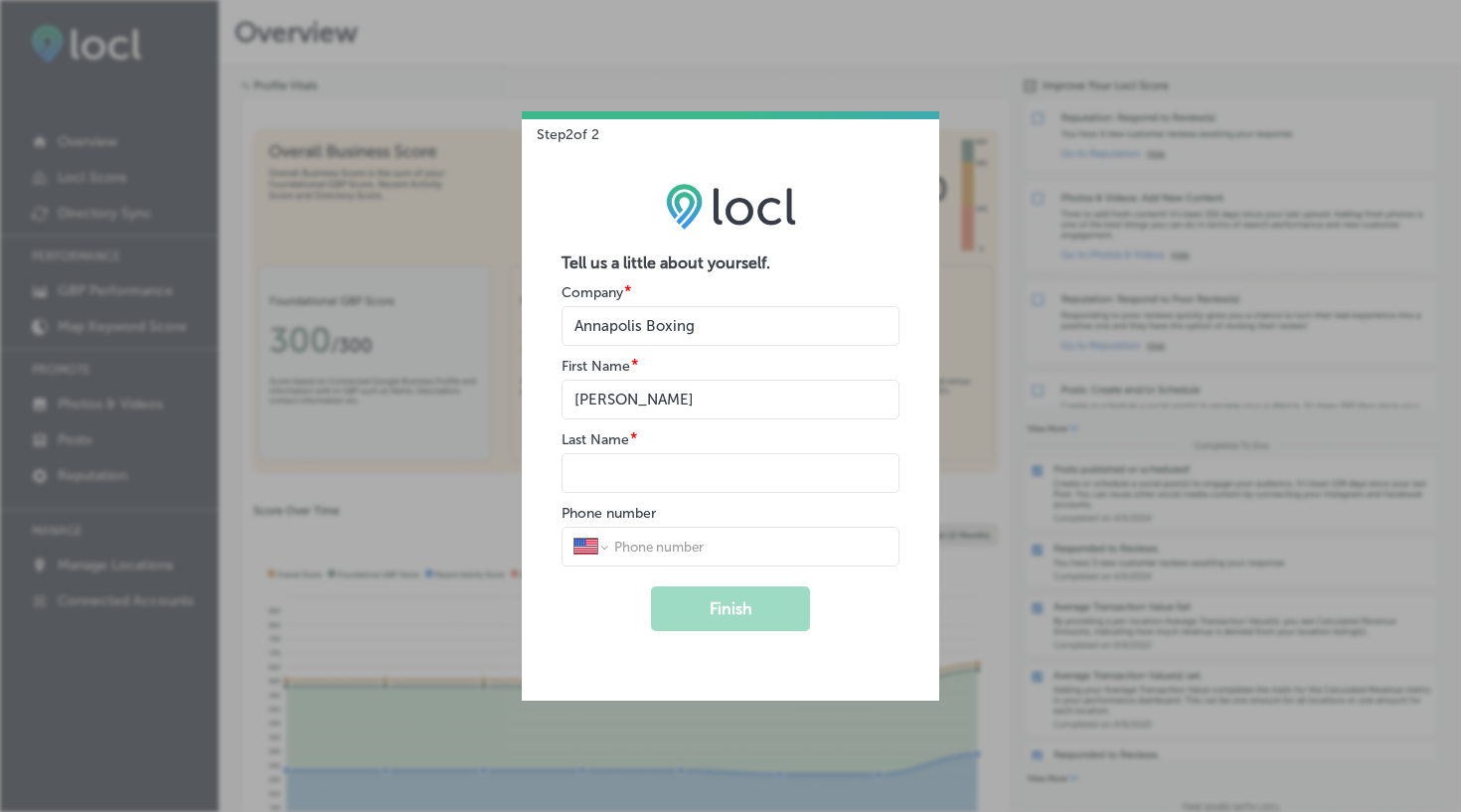 type on "[PERSON_NAME]" 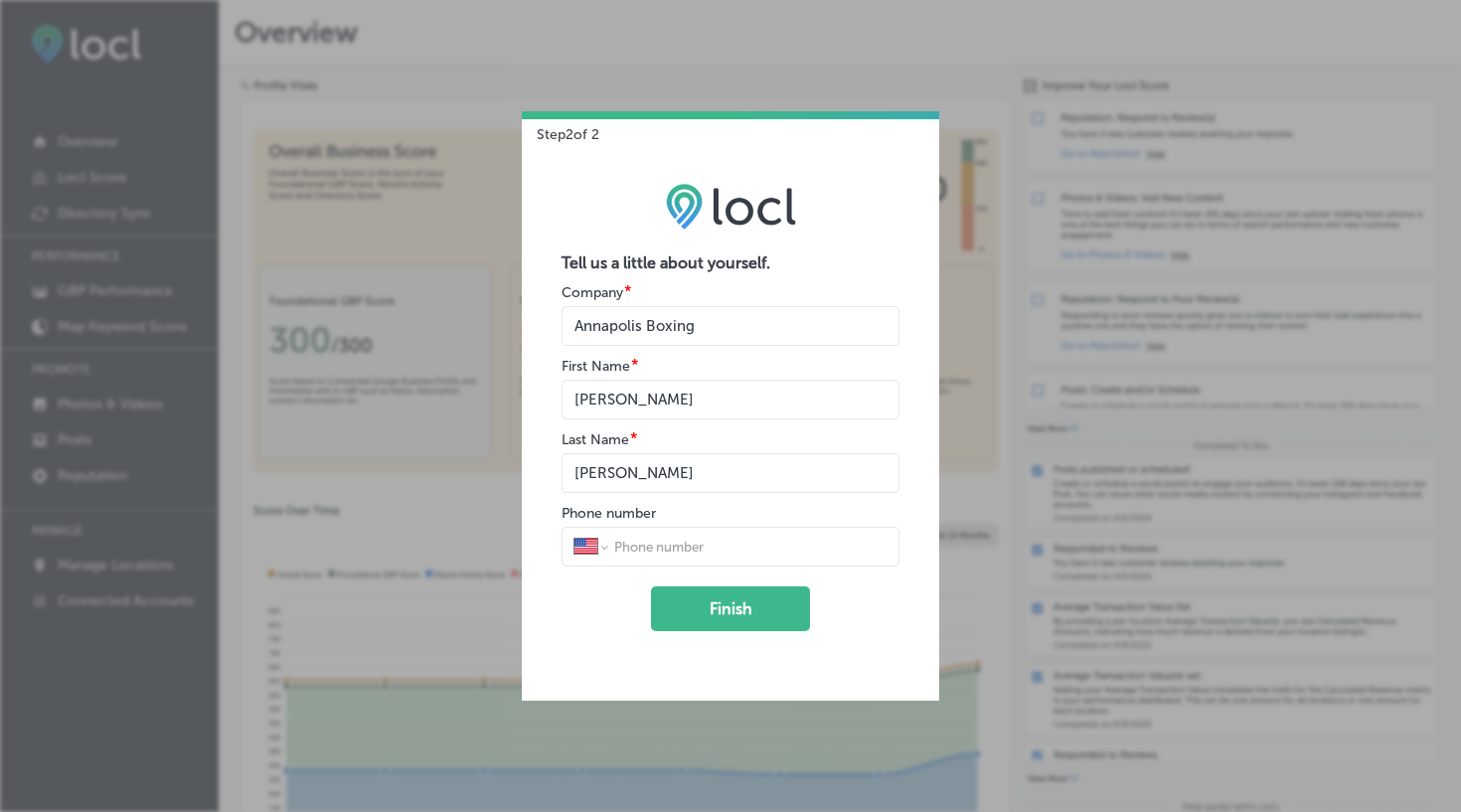 type on "[PERSON_NAME]" 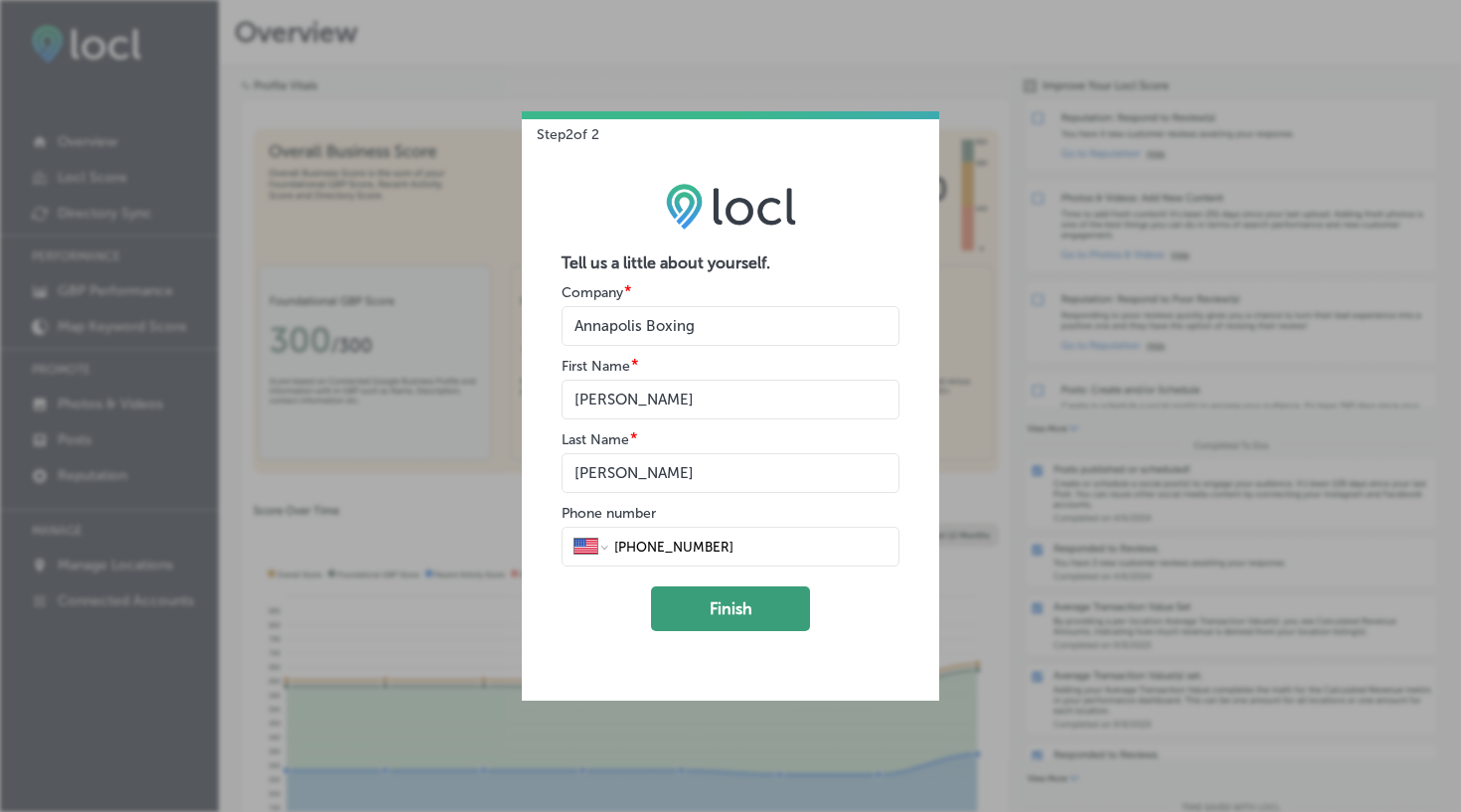 type on "[PHONE_NUMBER]" 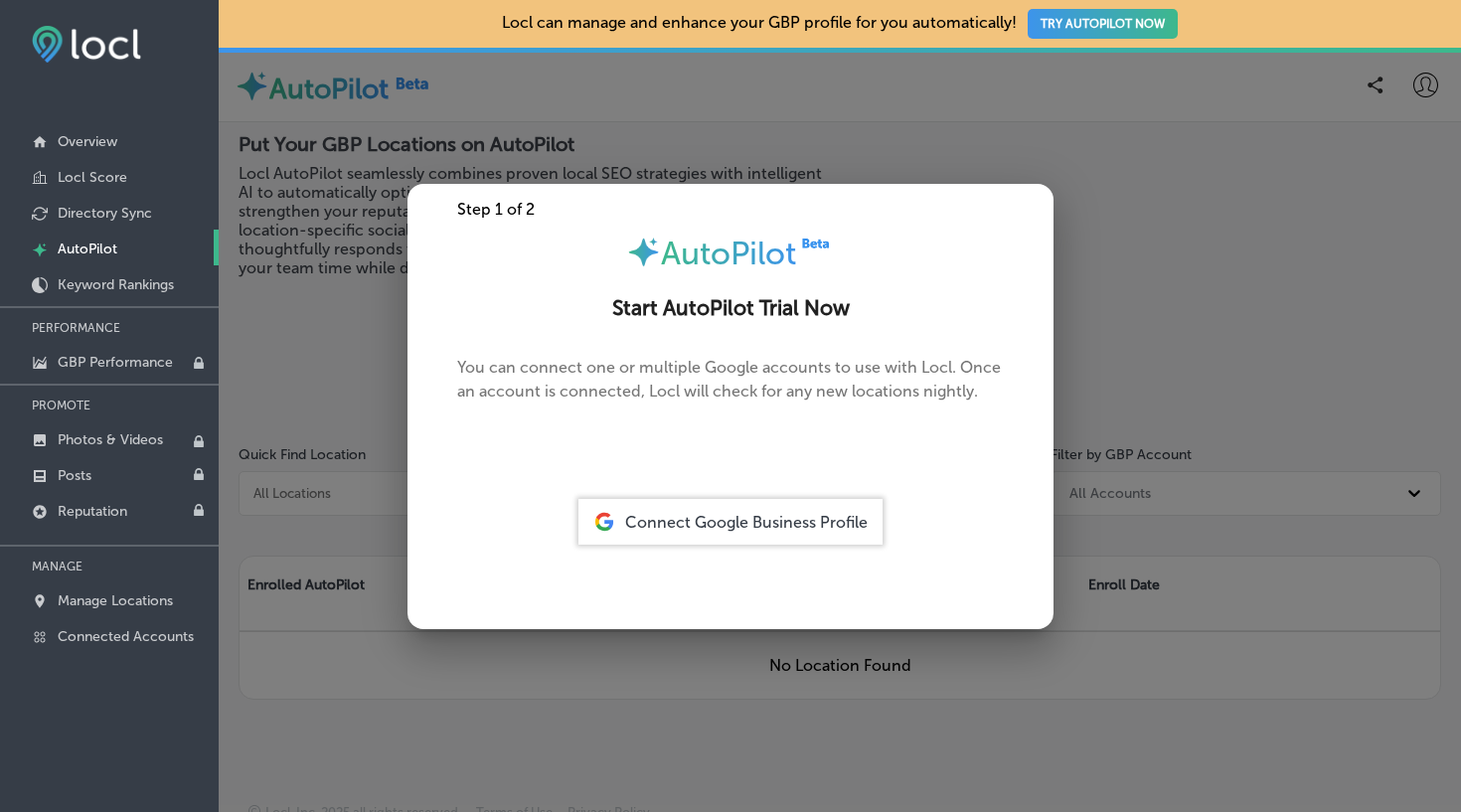 click at bounding box center [730, 406] 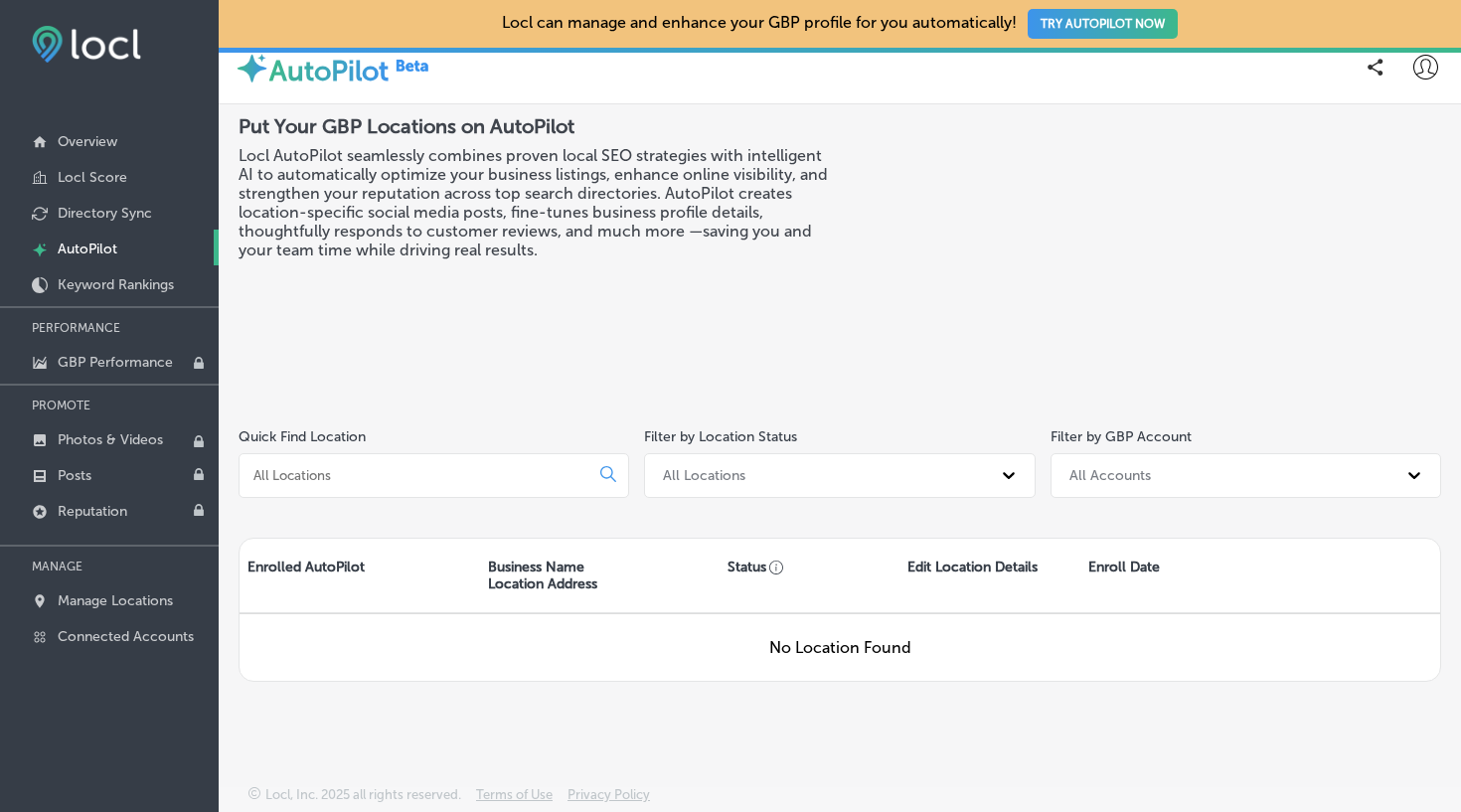 scroll, scrollTop: 17, scrollLeft: 0, axis: vertical 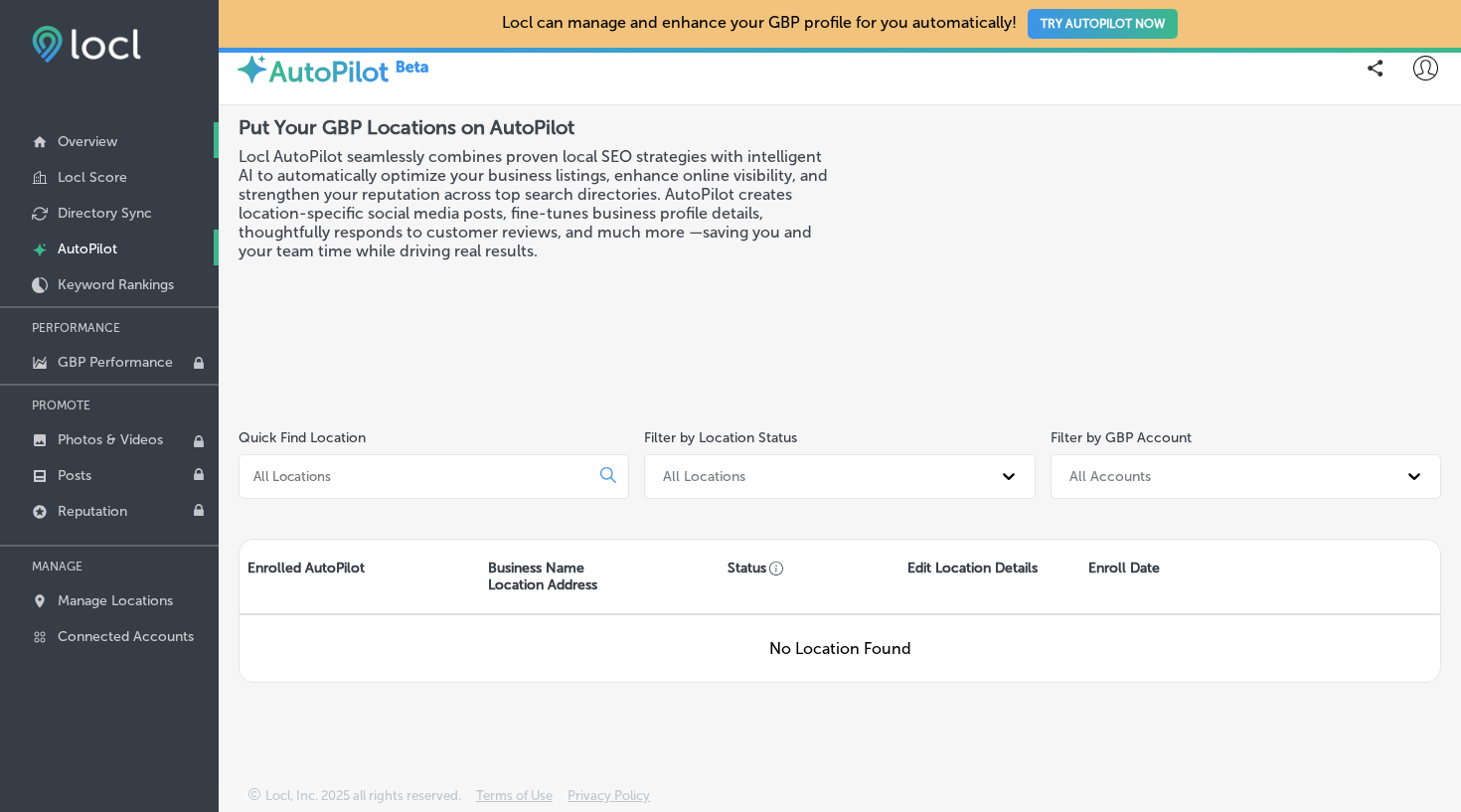 click on "Overview" at bounding box center [87, 141] 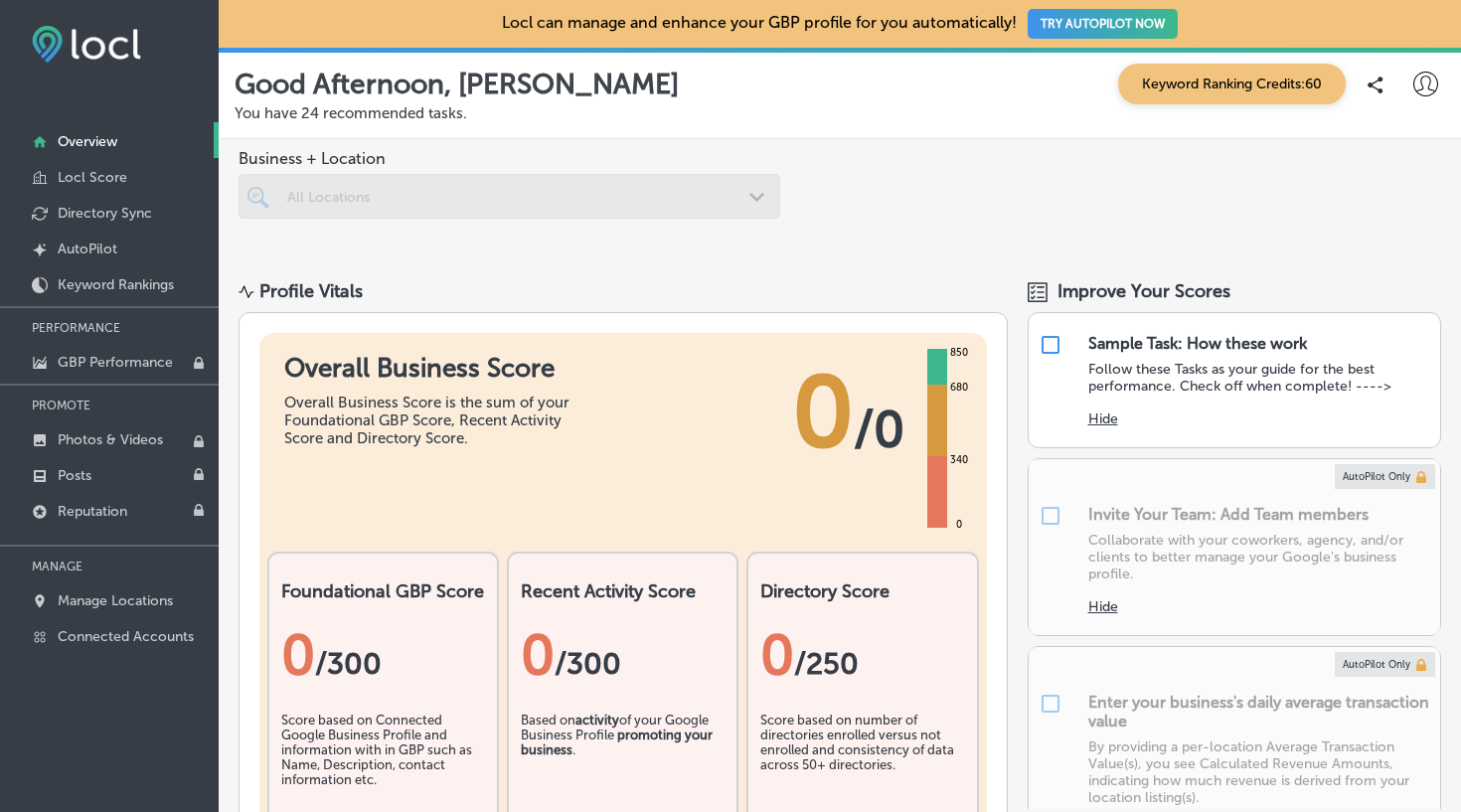 click at bounding box center (509, 196) 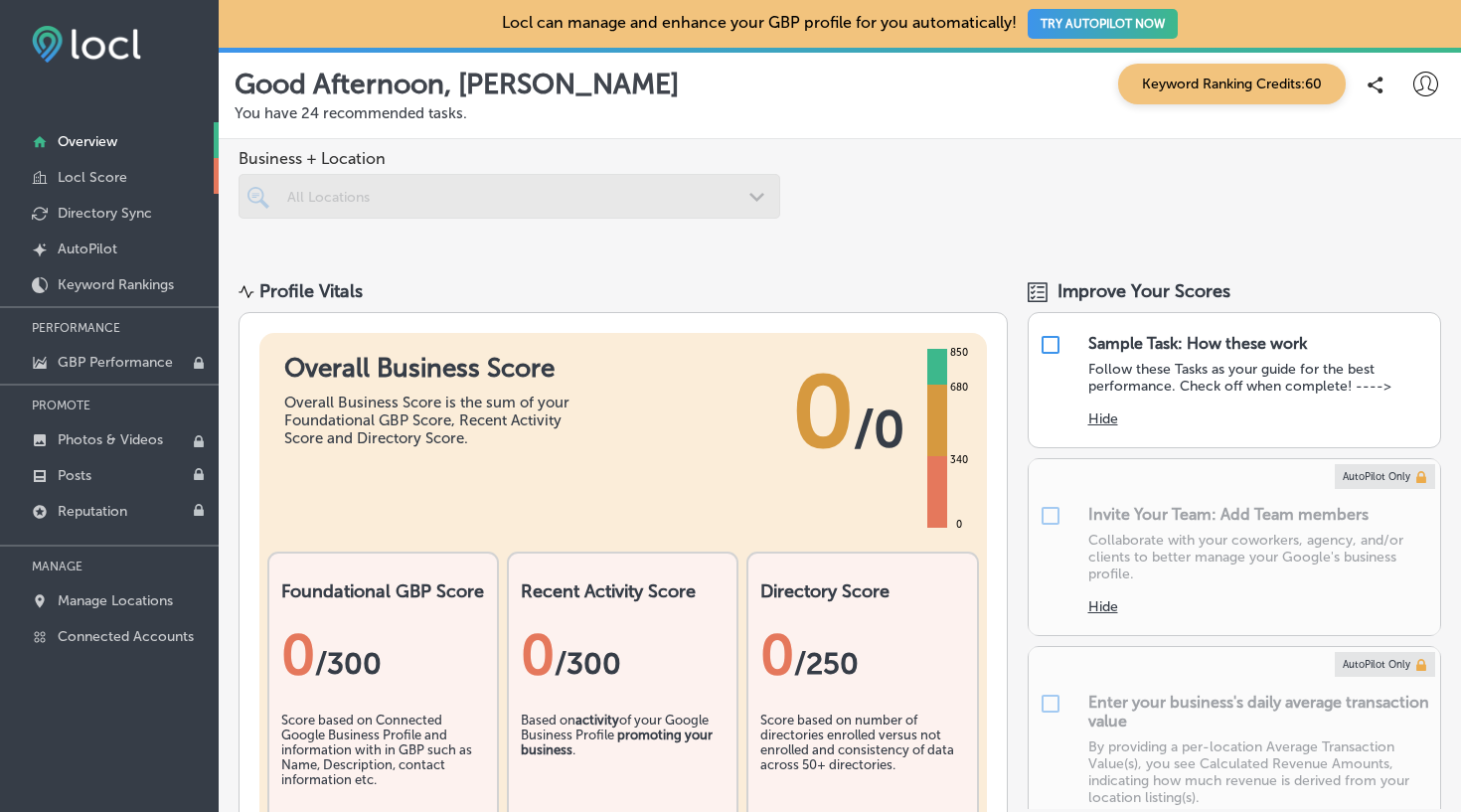 click on "Locl Score" at bounding box center [92, 177] 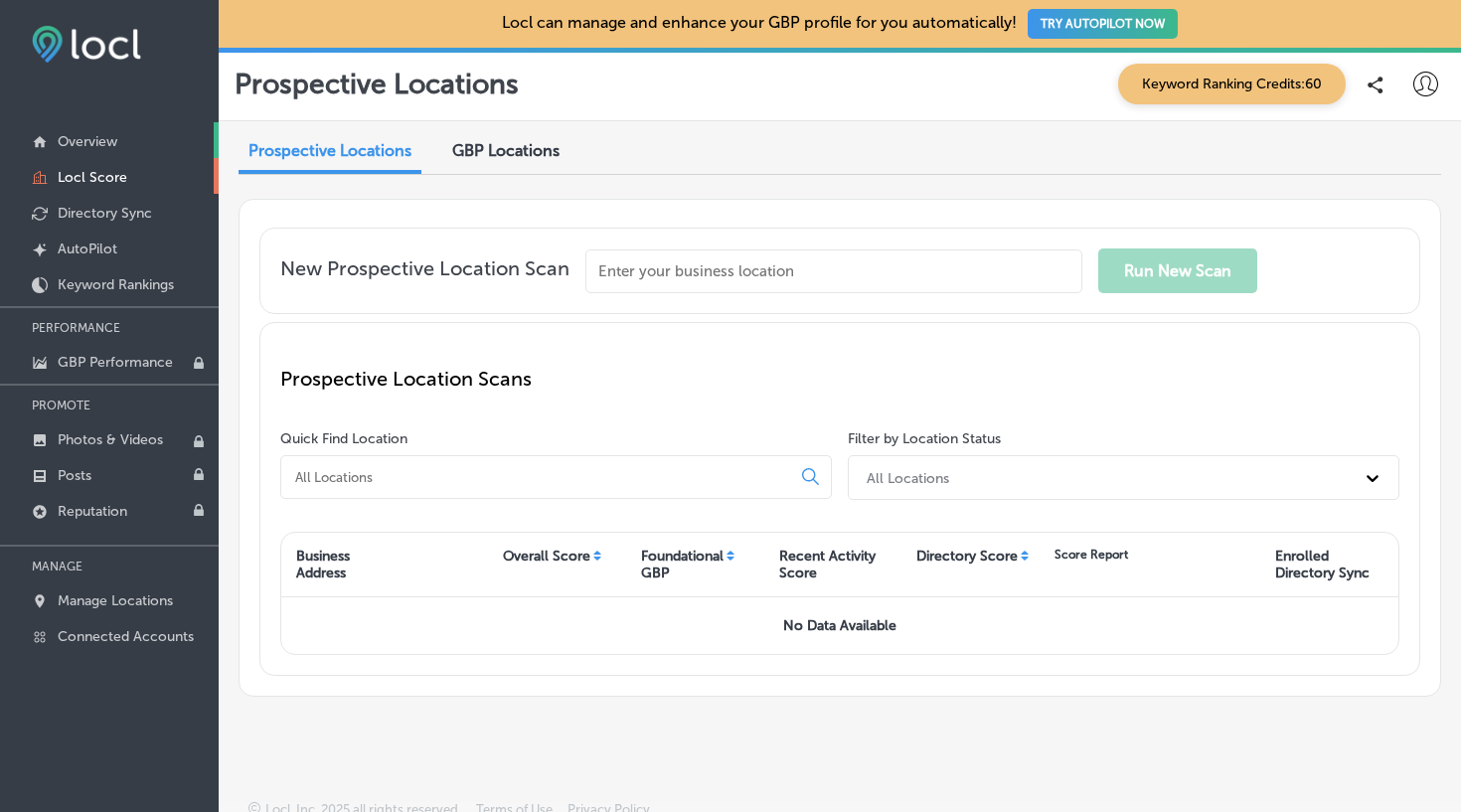 click on "Overview" at bounding box center (87, 141) 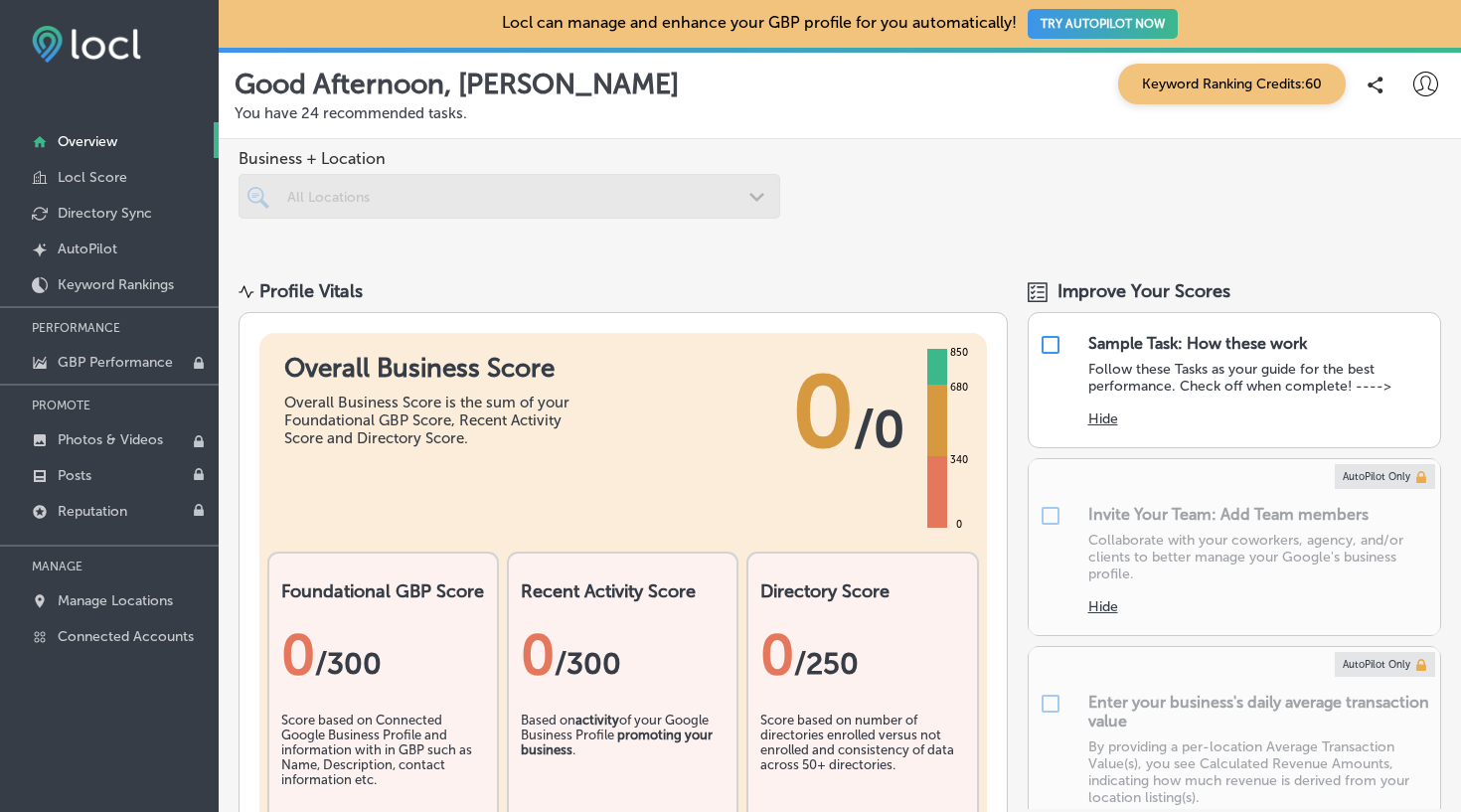 scroll, scrollTop: 0, scrollLeft: 0, axis: both 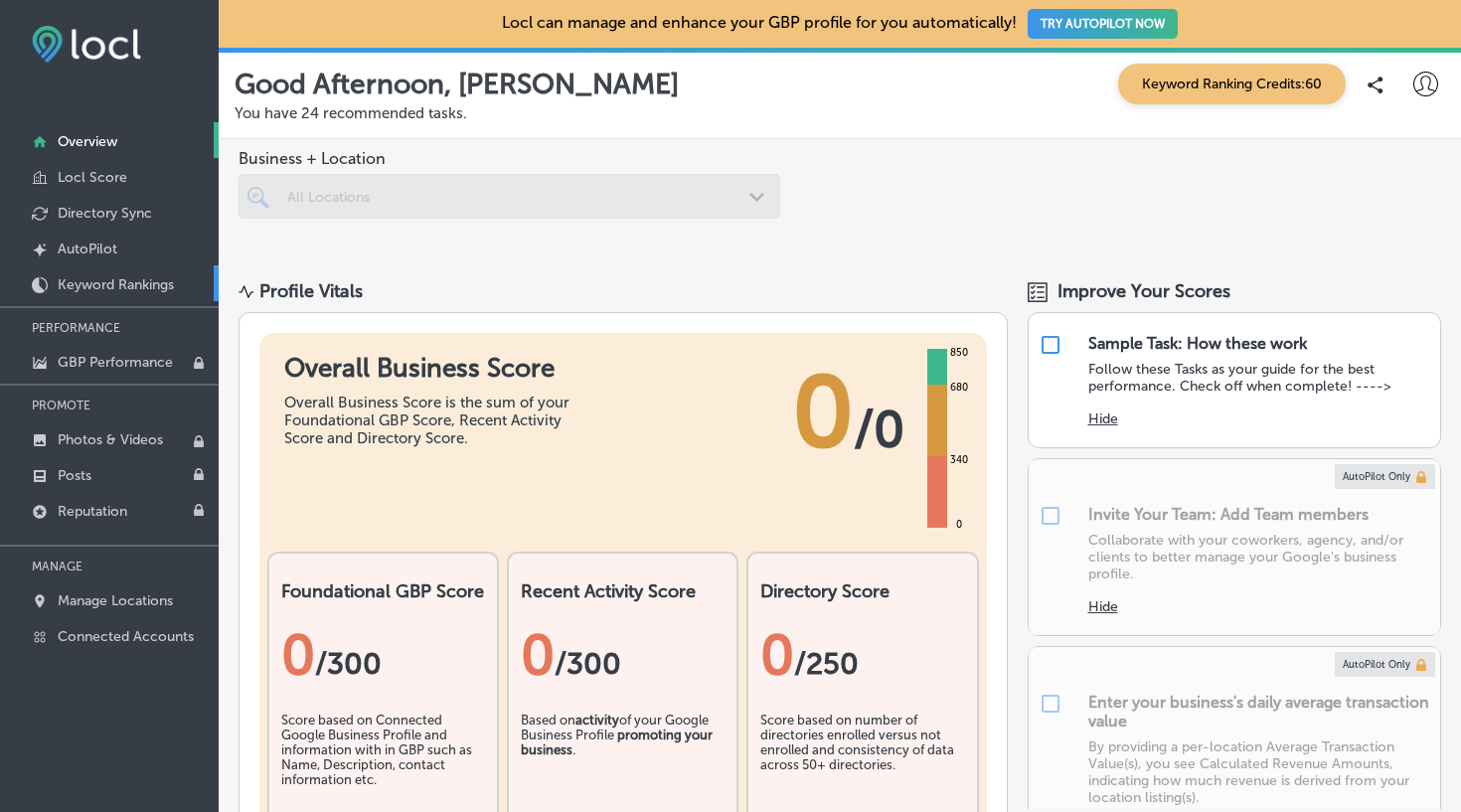 click on "Keyword Rankings" at bounding box center (115, 284) 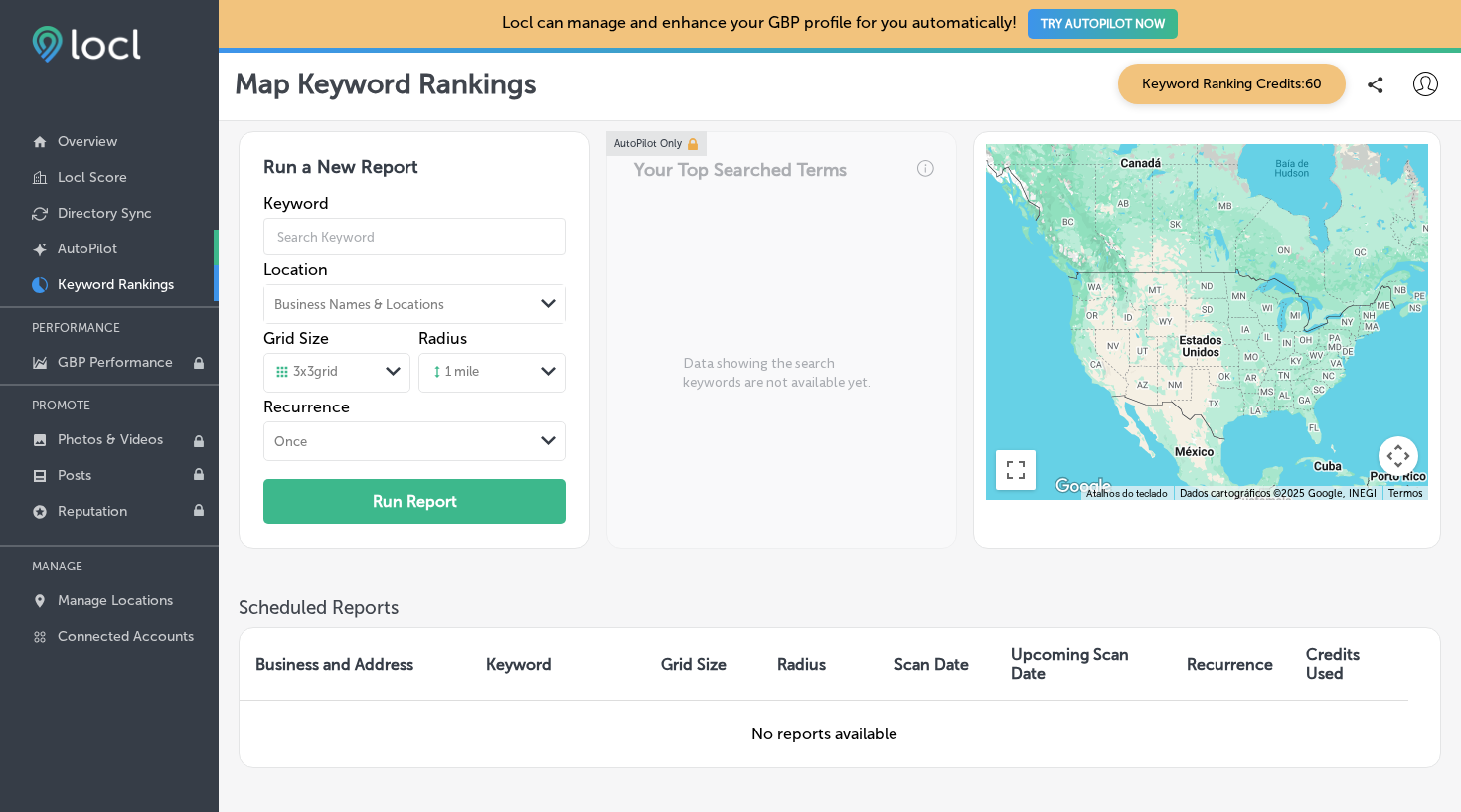 click on "AutoPilot" at bounding box center (87, 248) 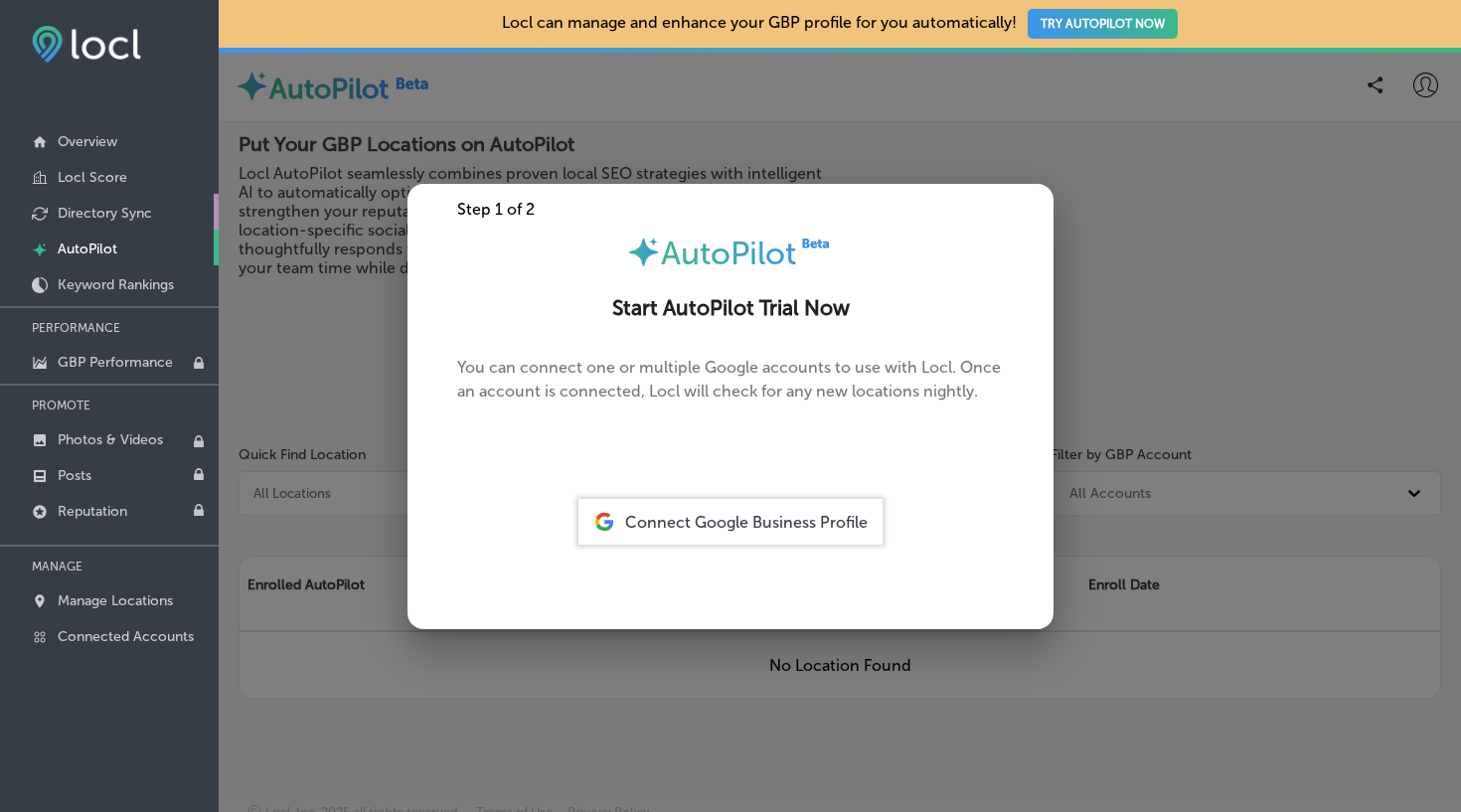 click on "Directory Sync" at bounding box center [104, 213] 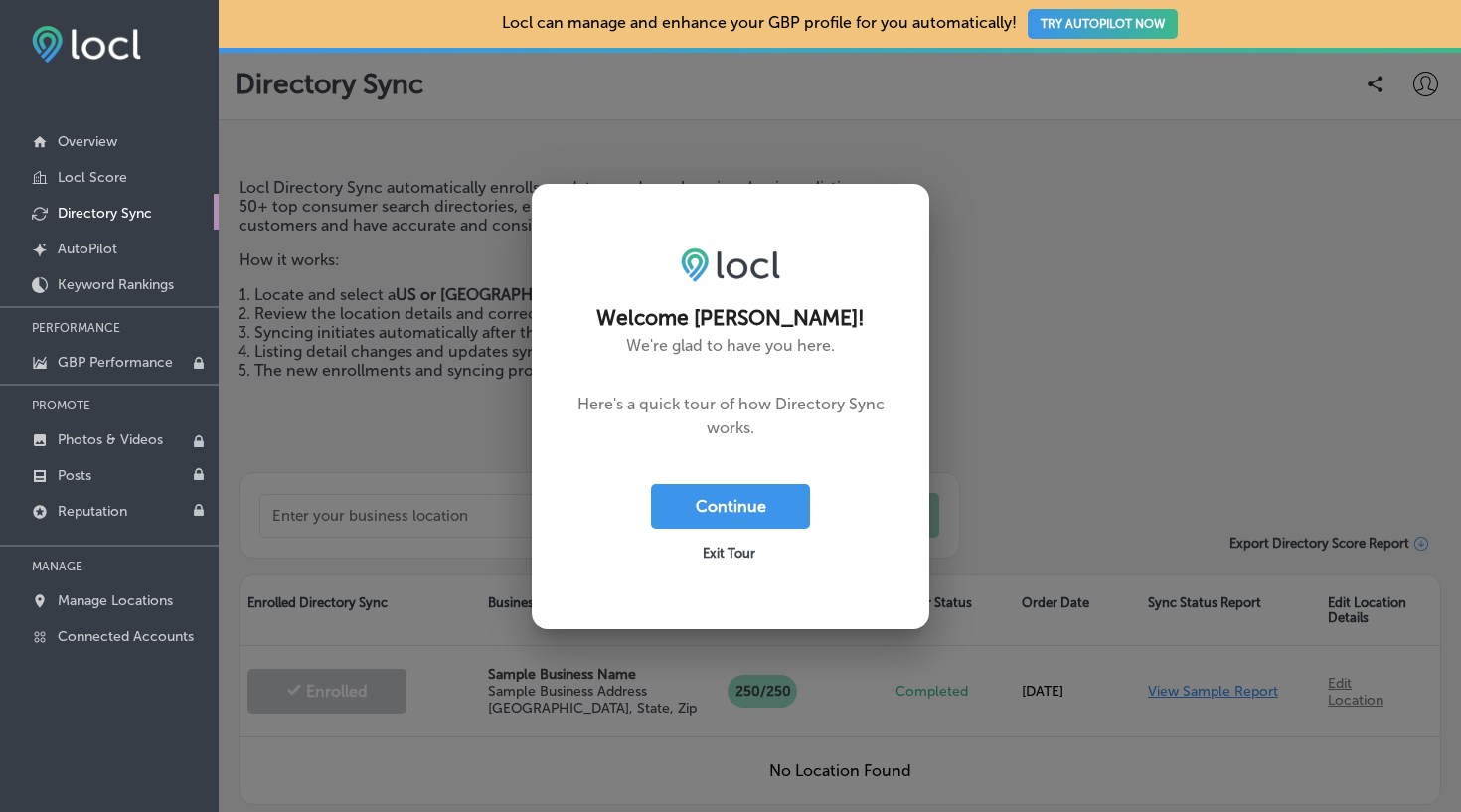 click on "Exit Tour" at bounding box center (729, 553) 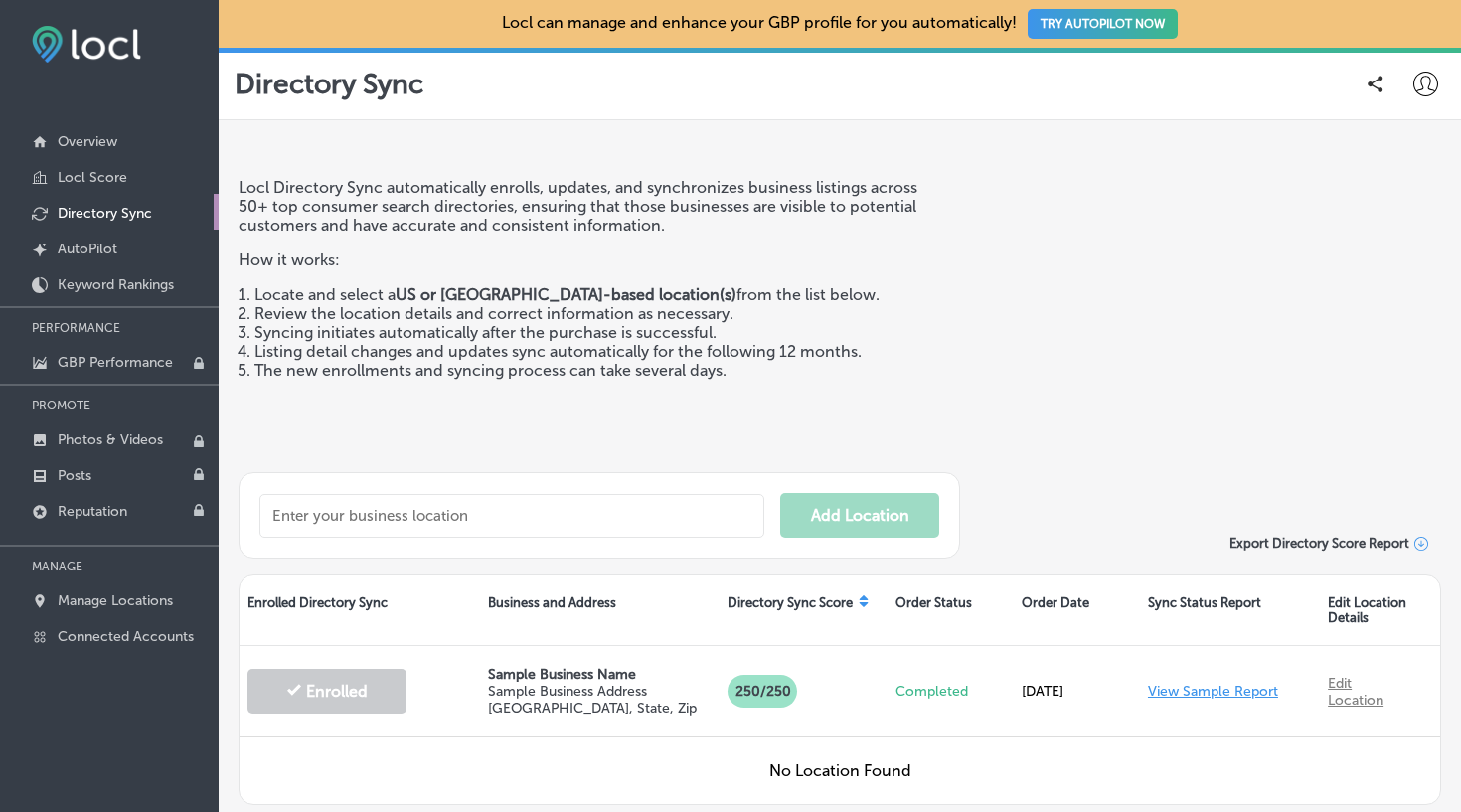 scroll, scrollTop: -1, scrollLeft: 0, axis: vertical 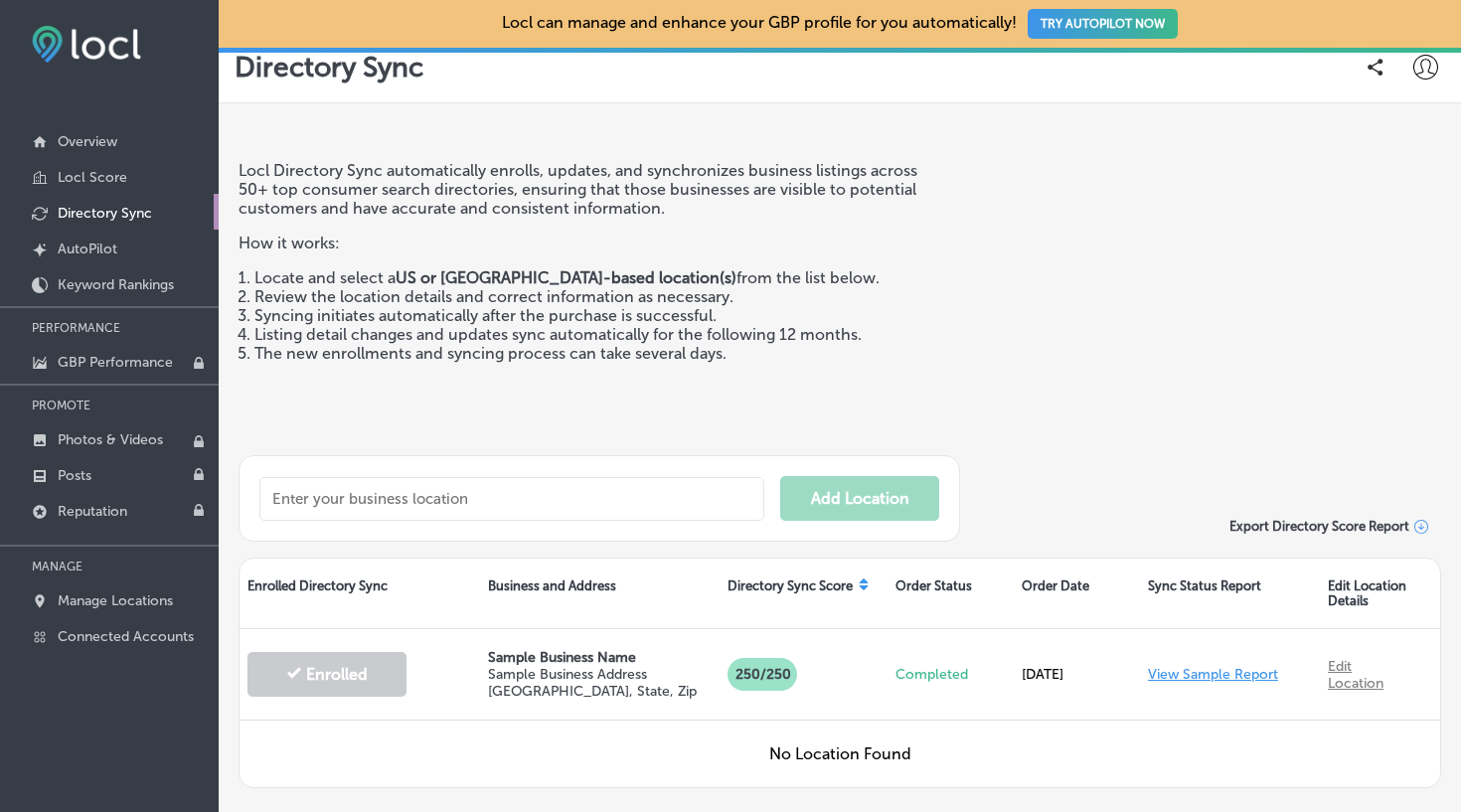click at bounding box center (512, 499) 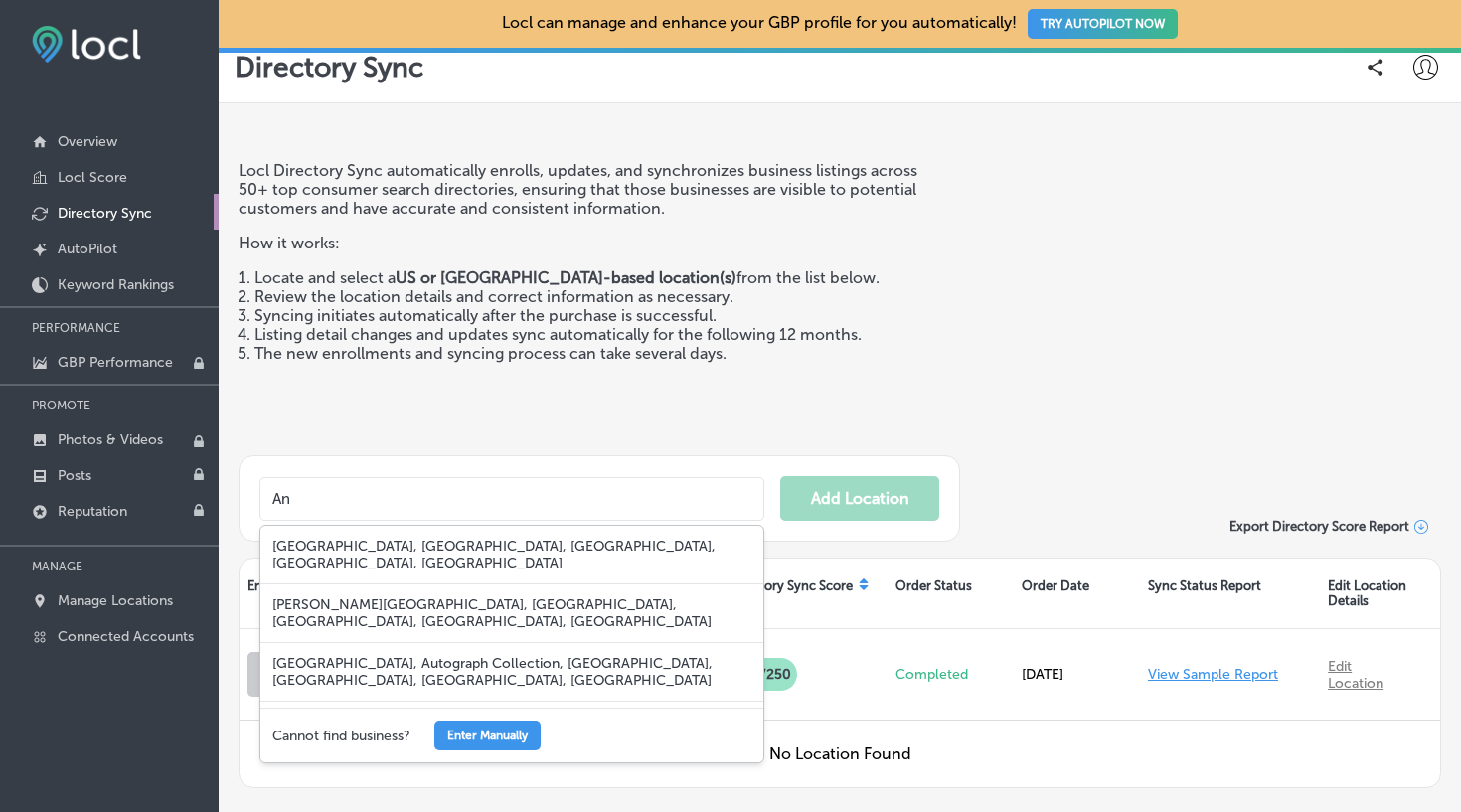 type on "A" 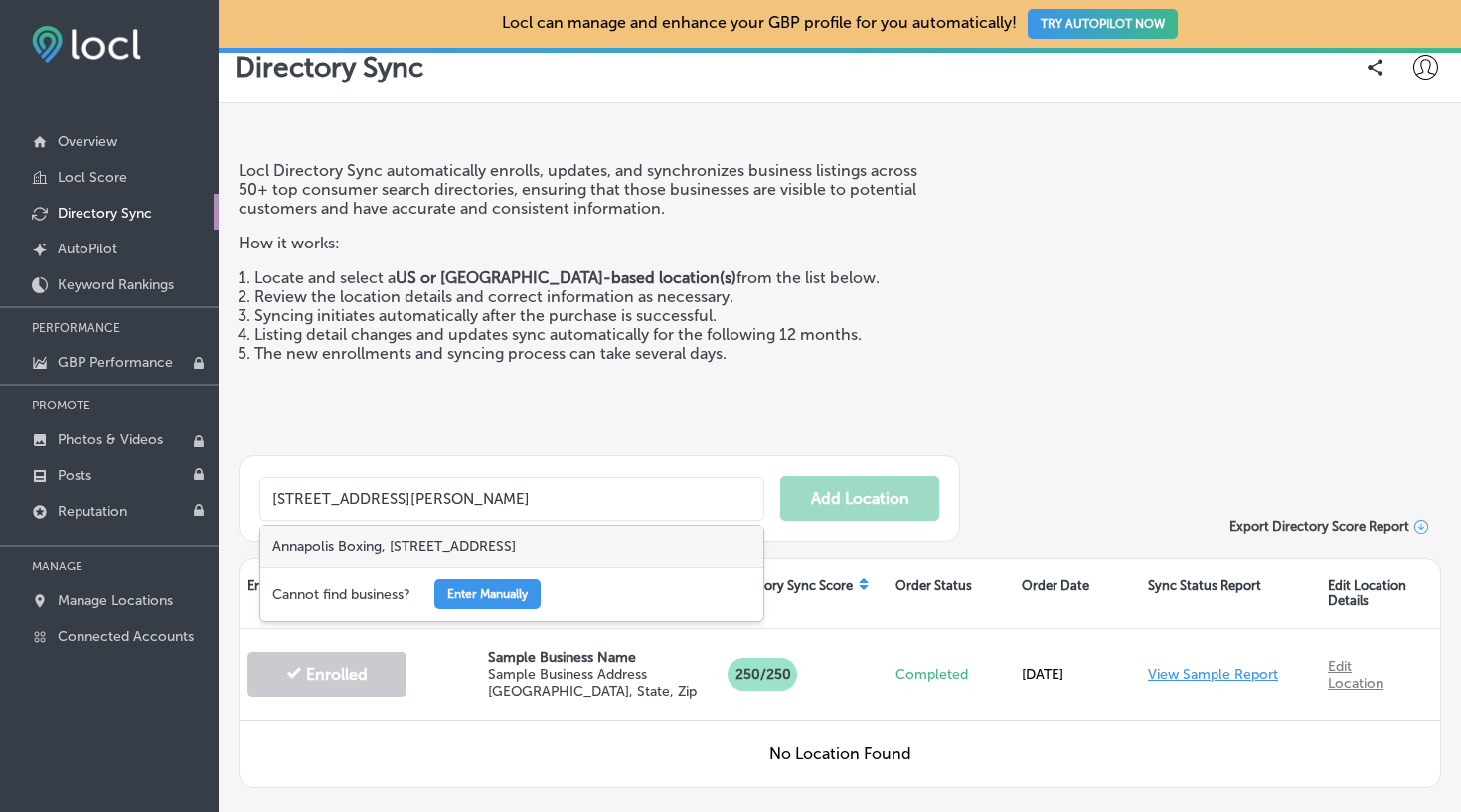 click on "Annapolis Boxing, [STREET_ADDRESS]" at bounding box center (512, 546) 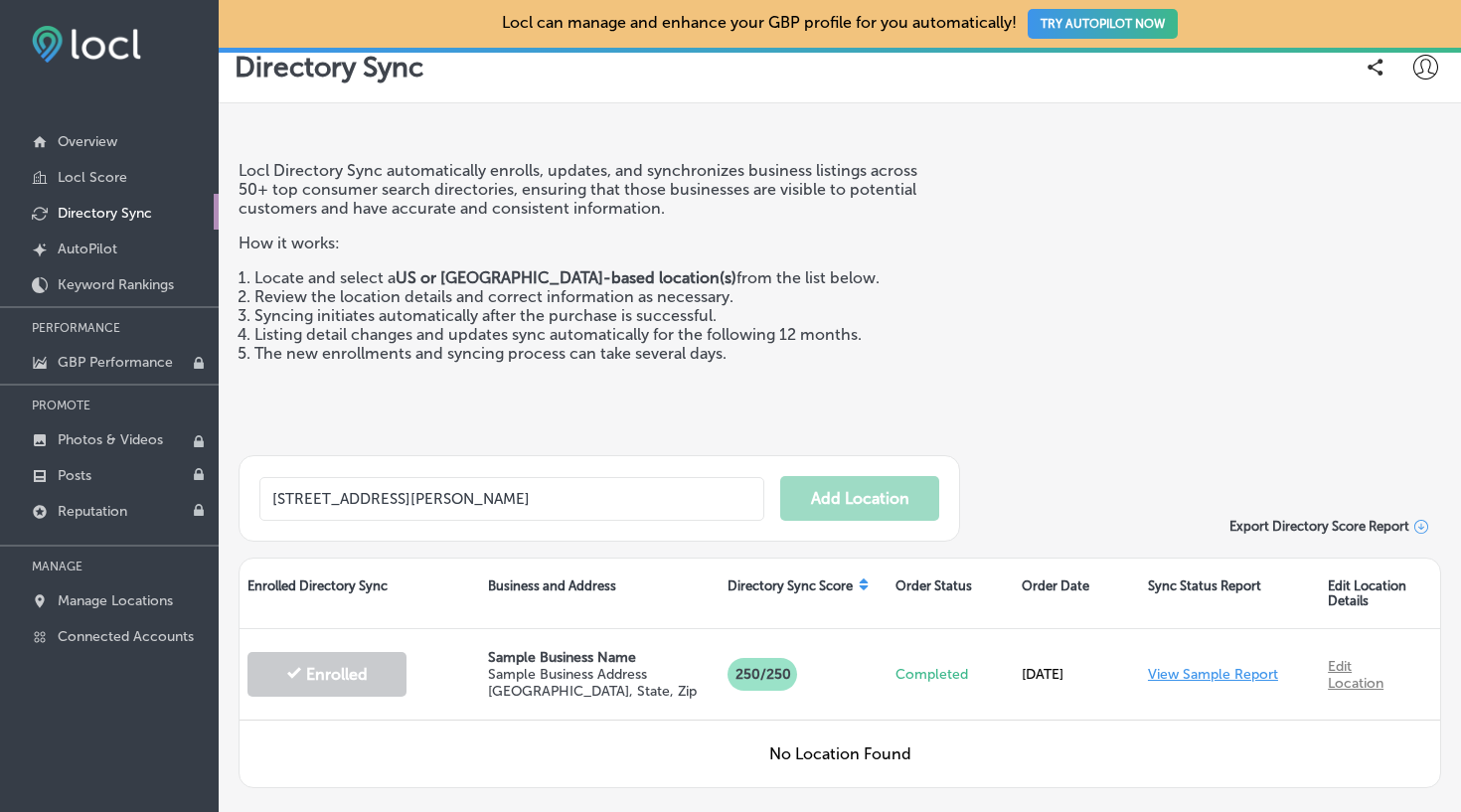 type on "Annapolis Boxing, [STREET_ADDRESS]" 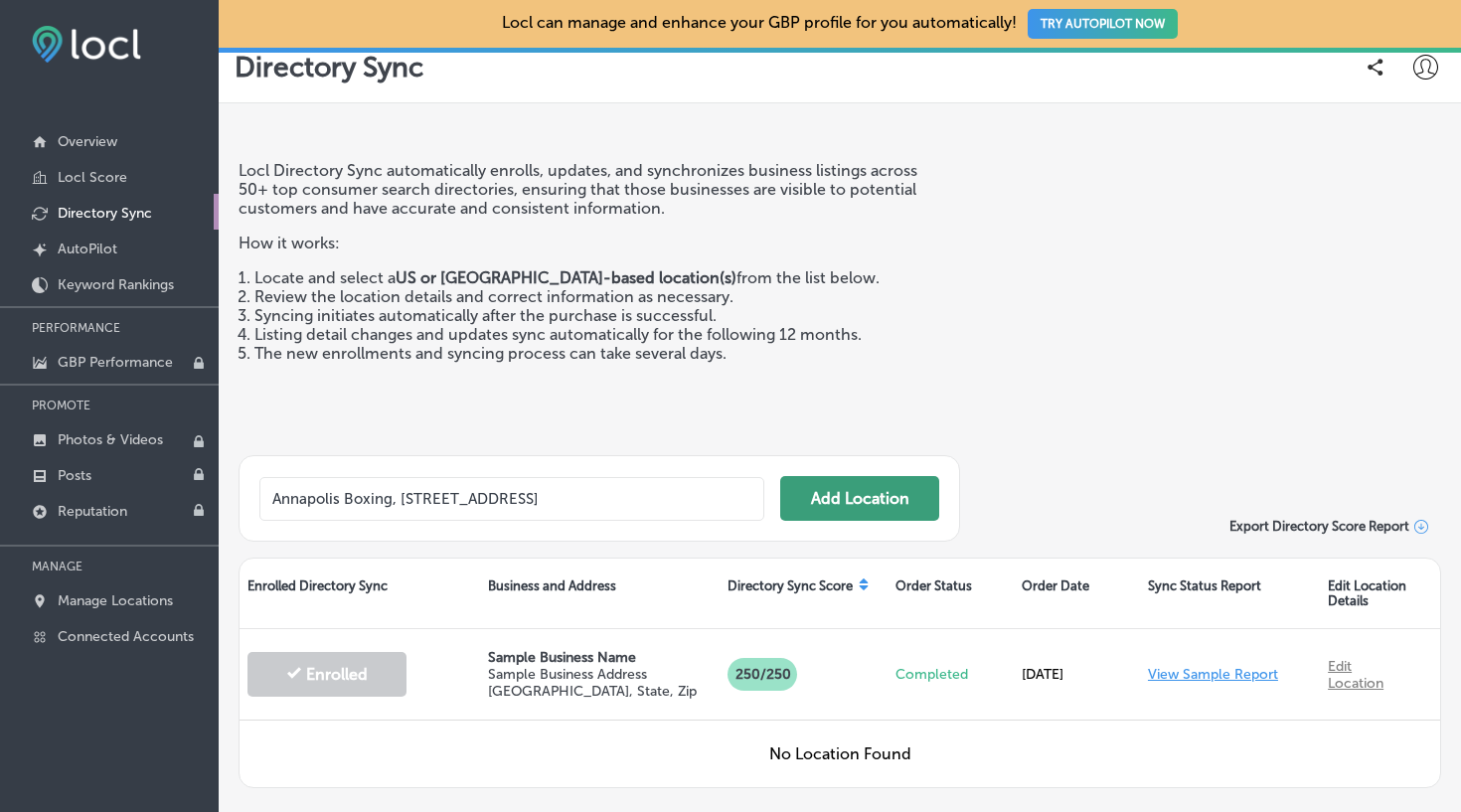 click on "Add Location" at bounding box center (860, 498) 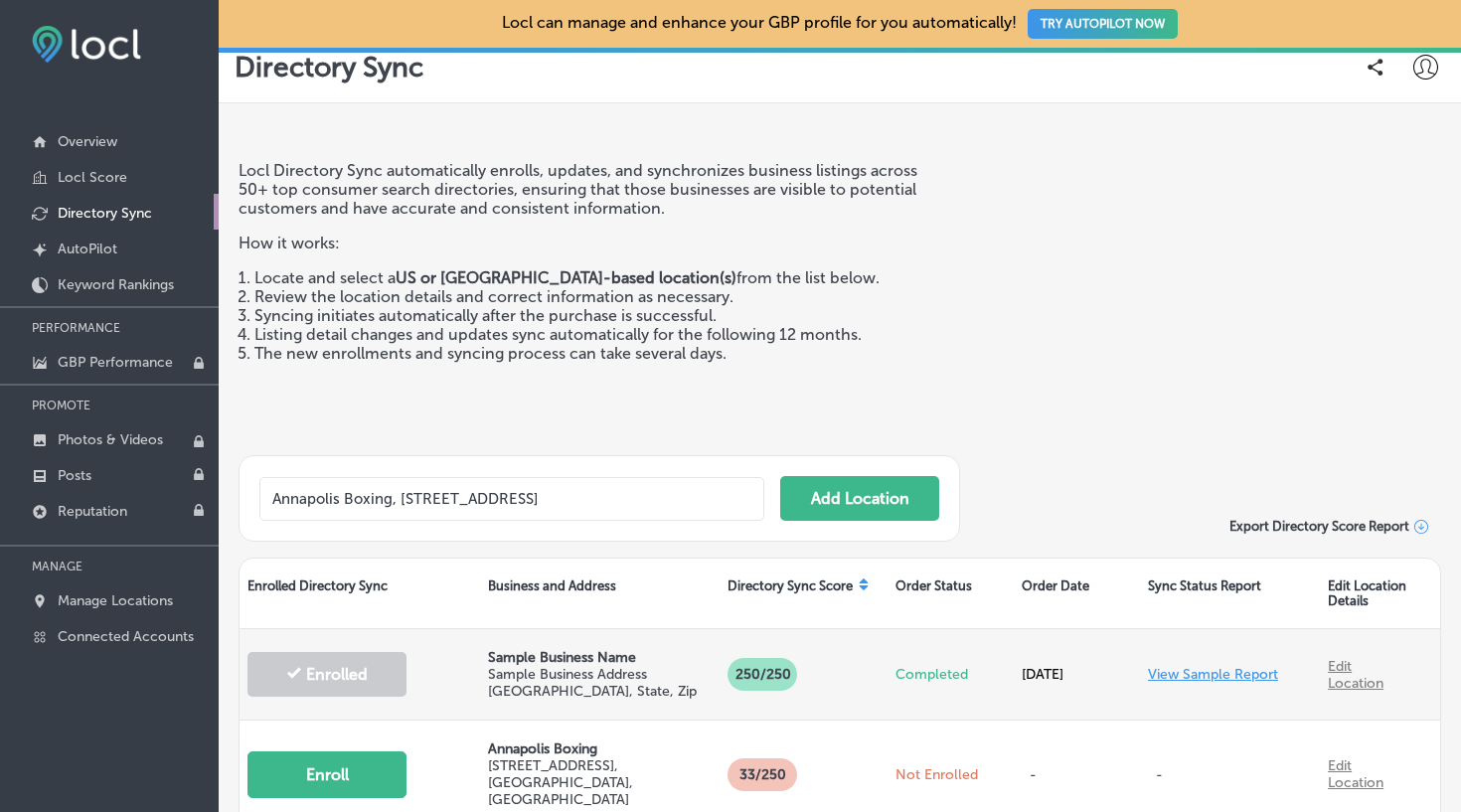 click on "View Sample Report" at bounding box center (1213, 674) 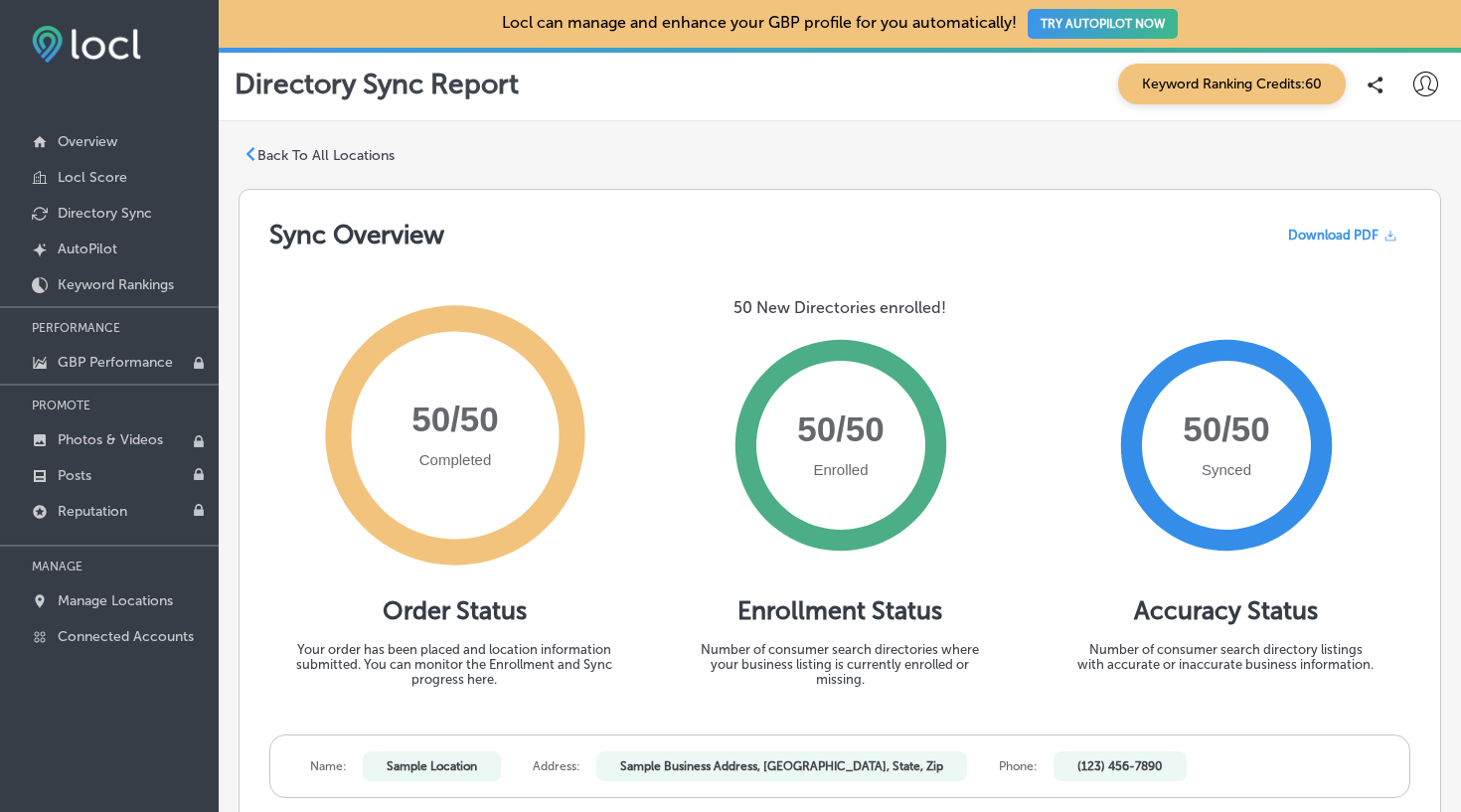 scroll, scrollTop: 0, scrollLeft: 0, axis: both 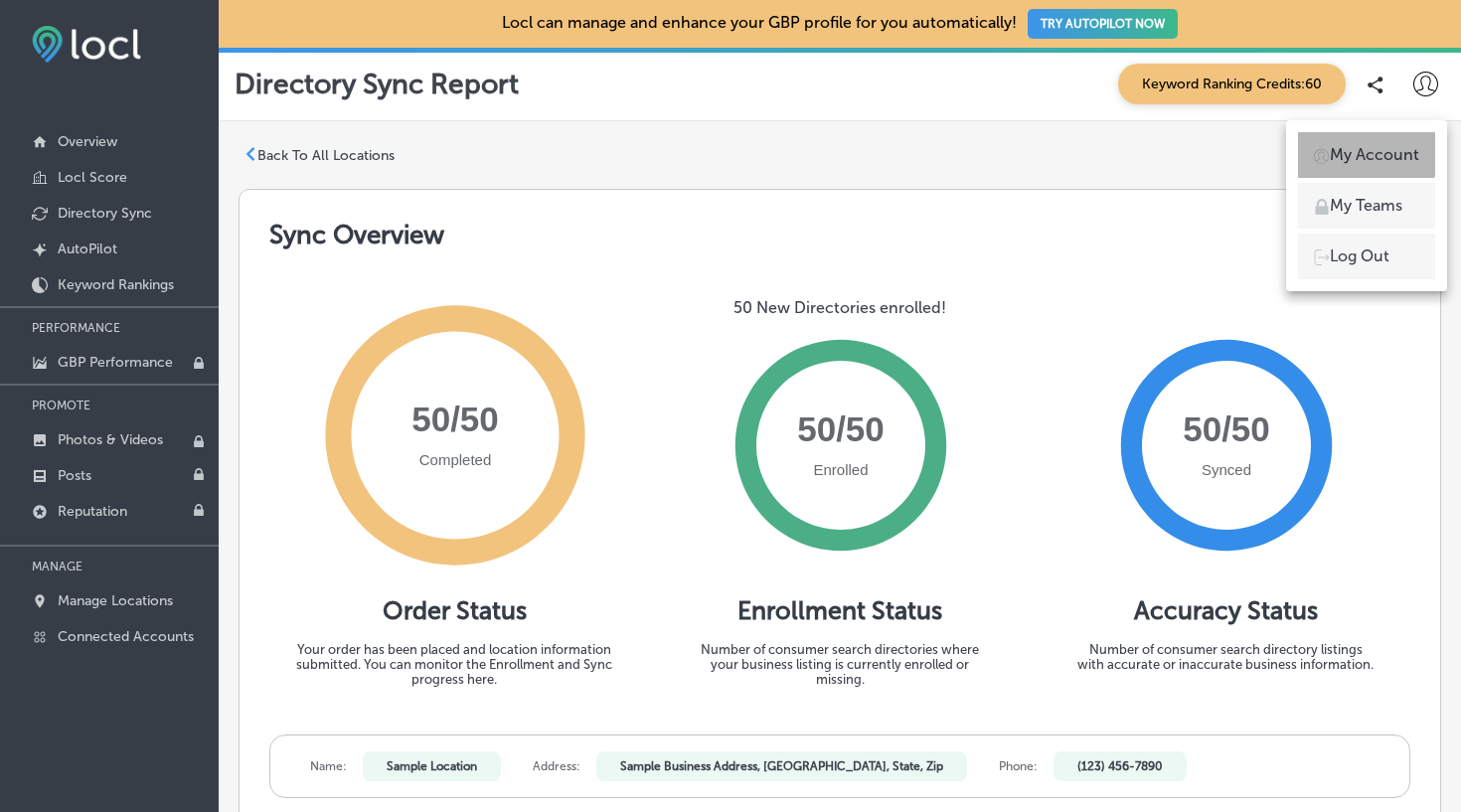 click on "My Account" at bounding box center (1375, 155) 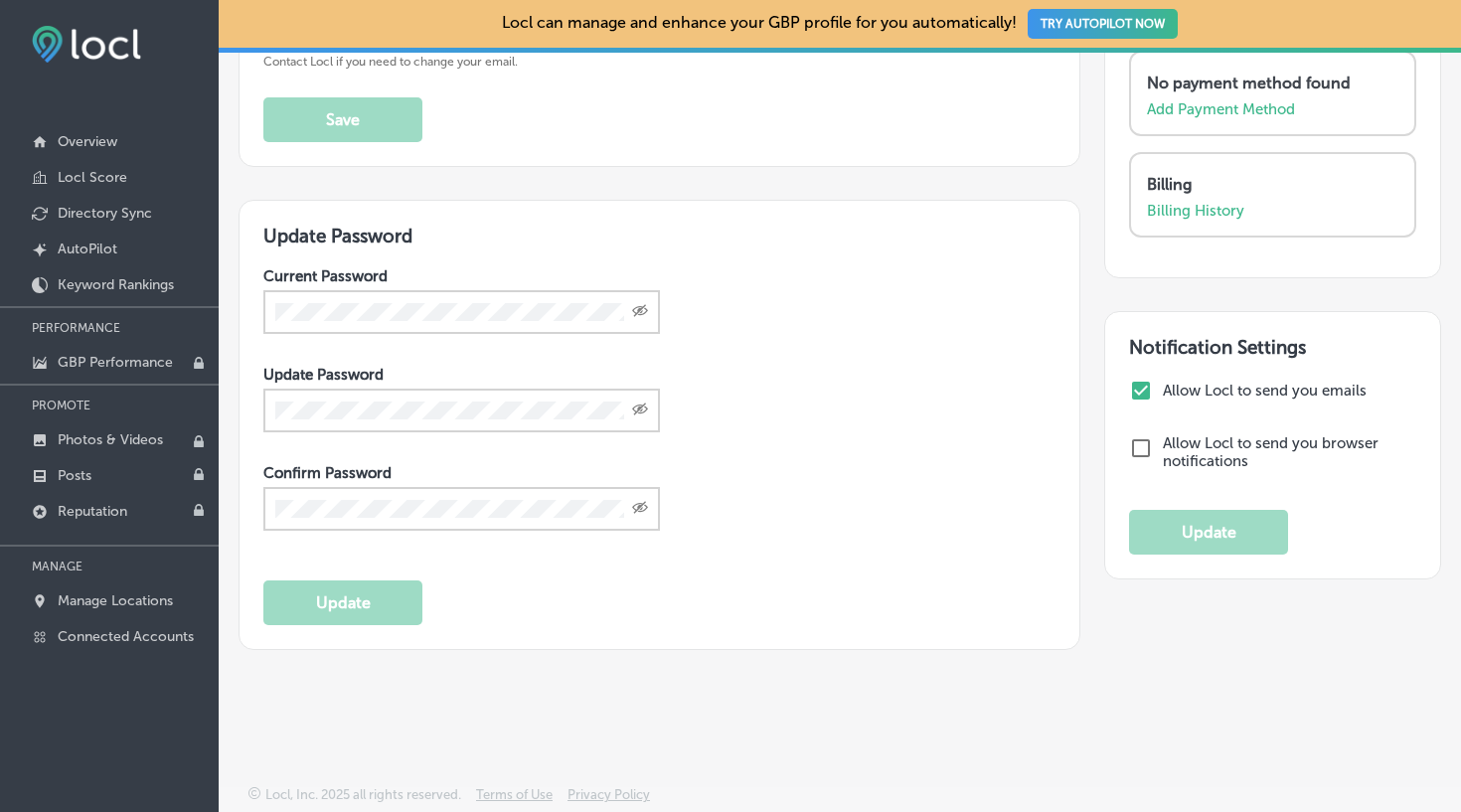 scroll, scrollTop: 293, scrollLeft: 0, axis: vertical 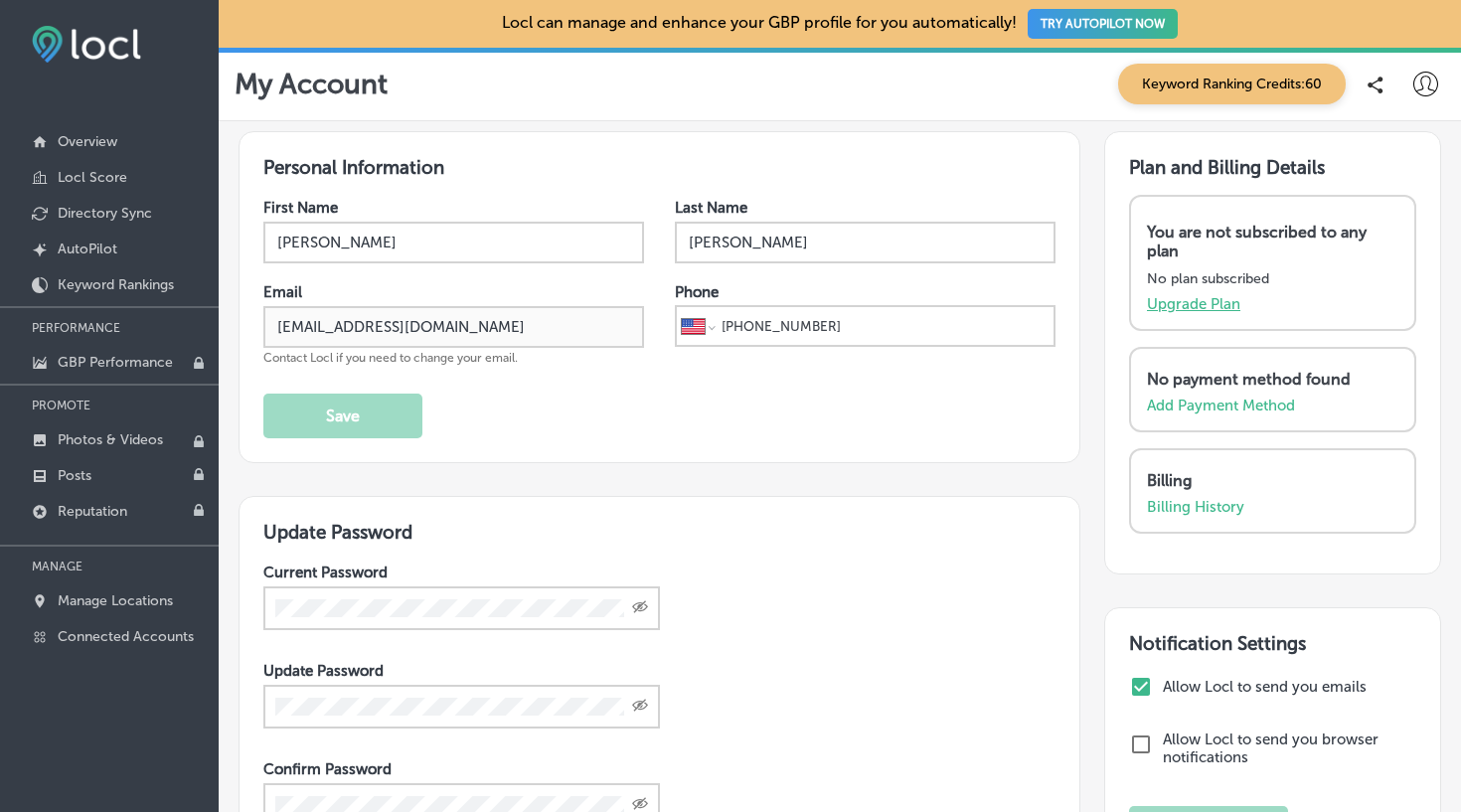 click on "Upgrade Plan" at bounding box center [1194, 304] 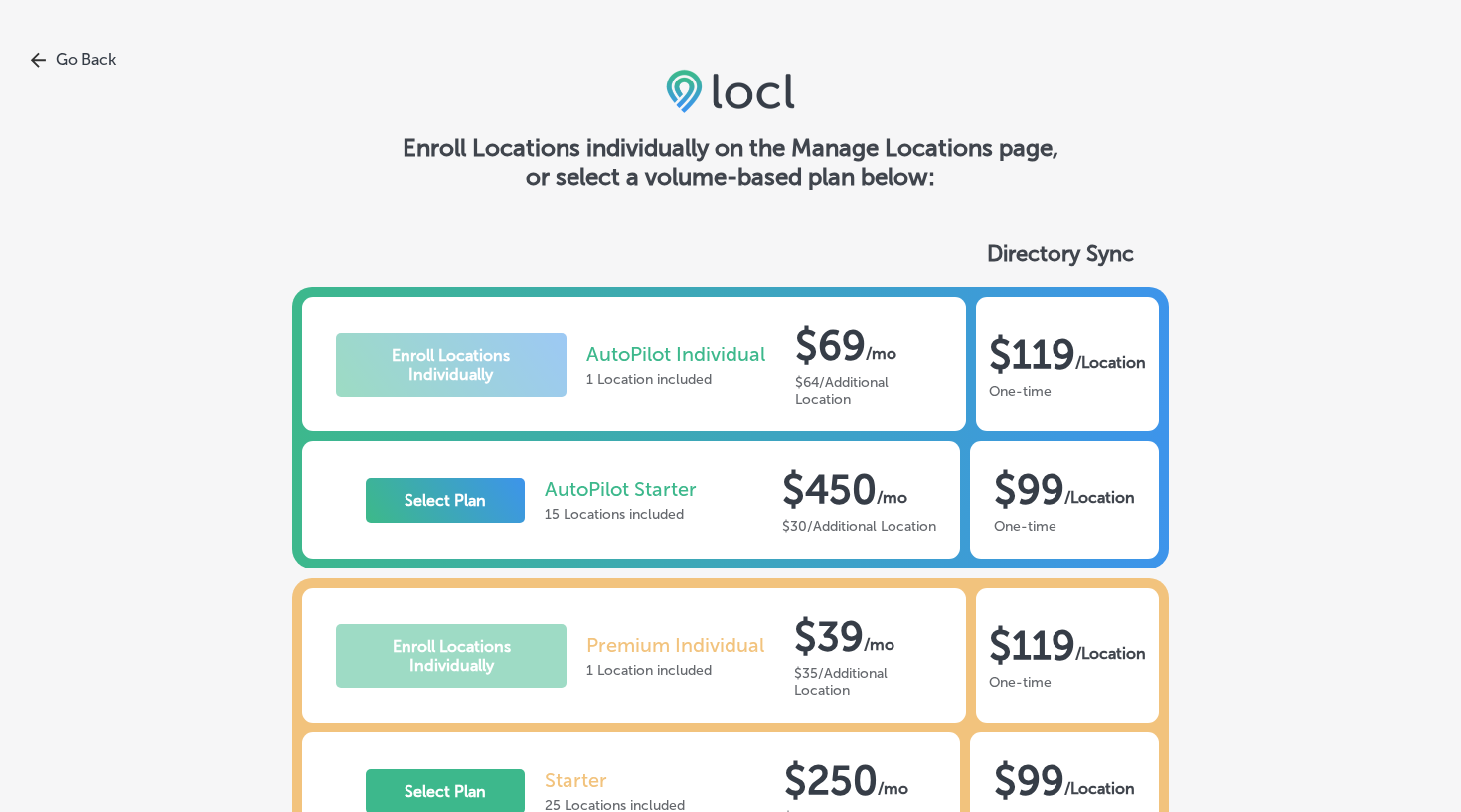 scroll, scrollTop: 0, scrollLeft: 0, axis: both 